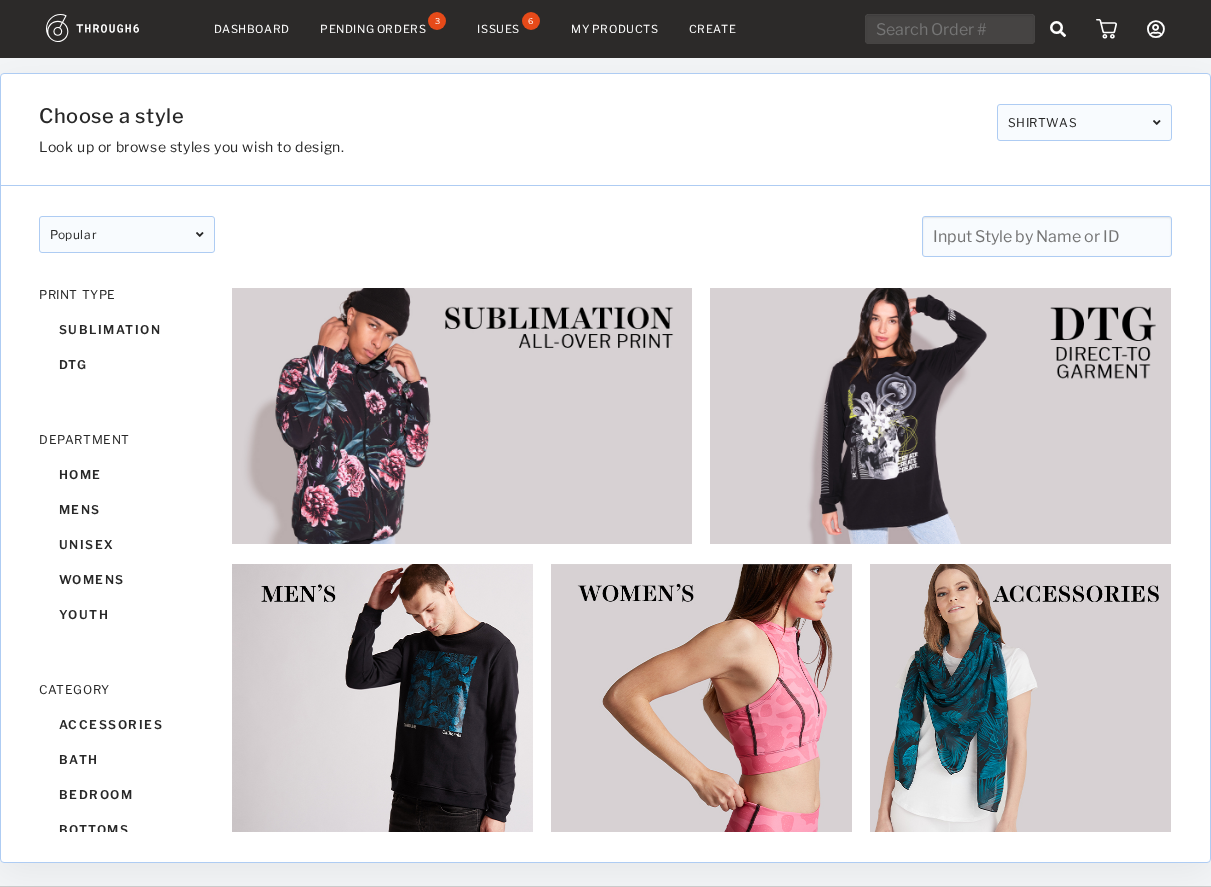 scroll, scrollTop: 0, scrollLeft: 0, axis: both 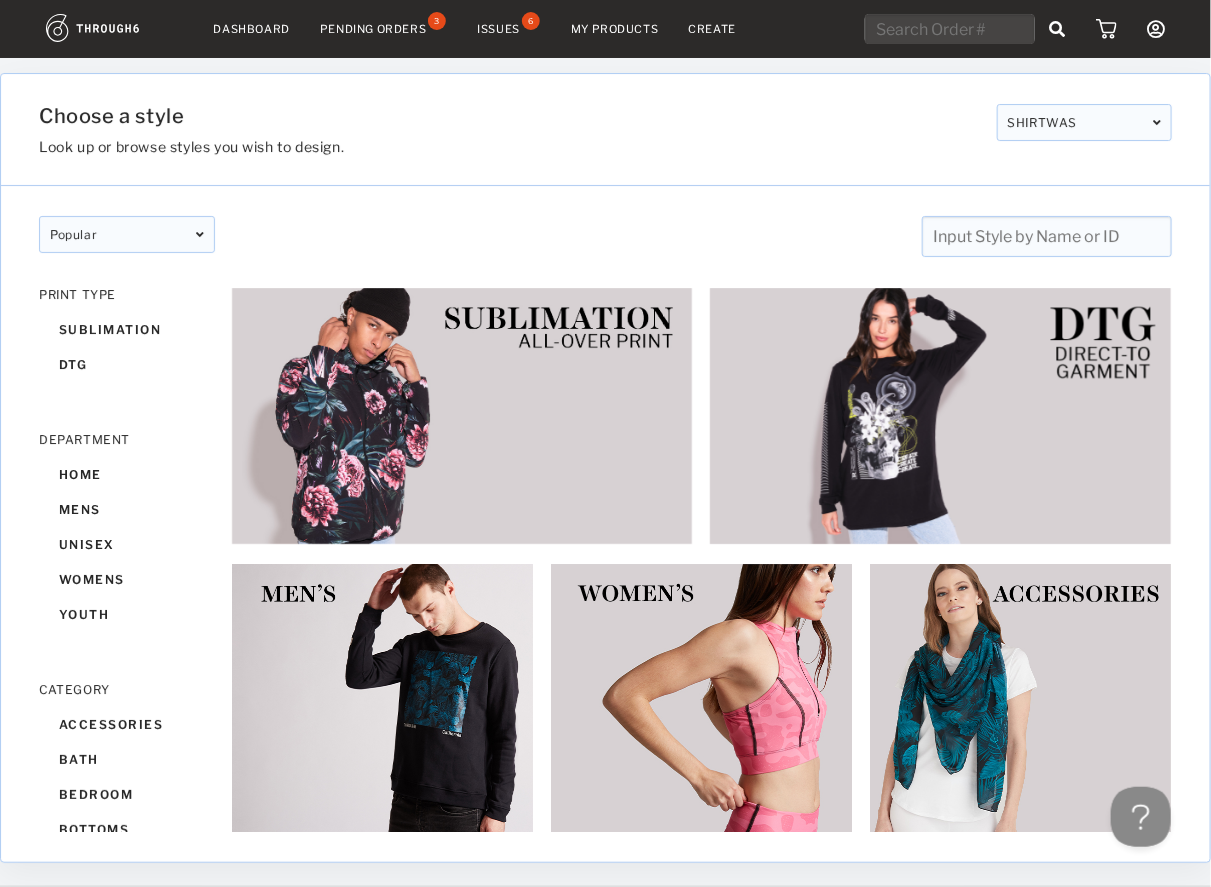 click at bounding box center [950, 29] 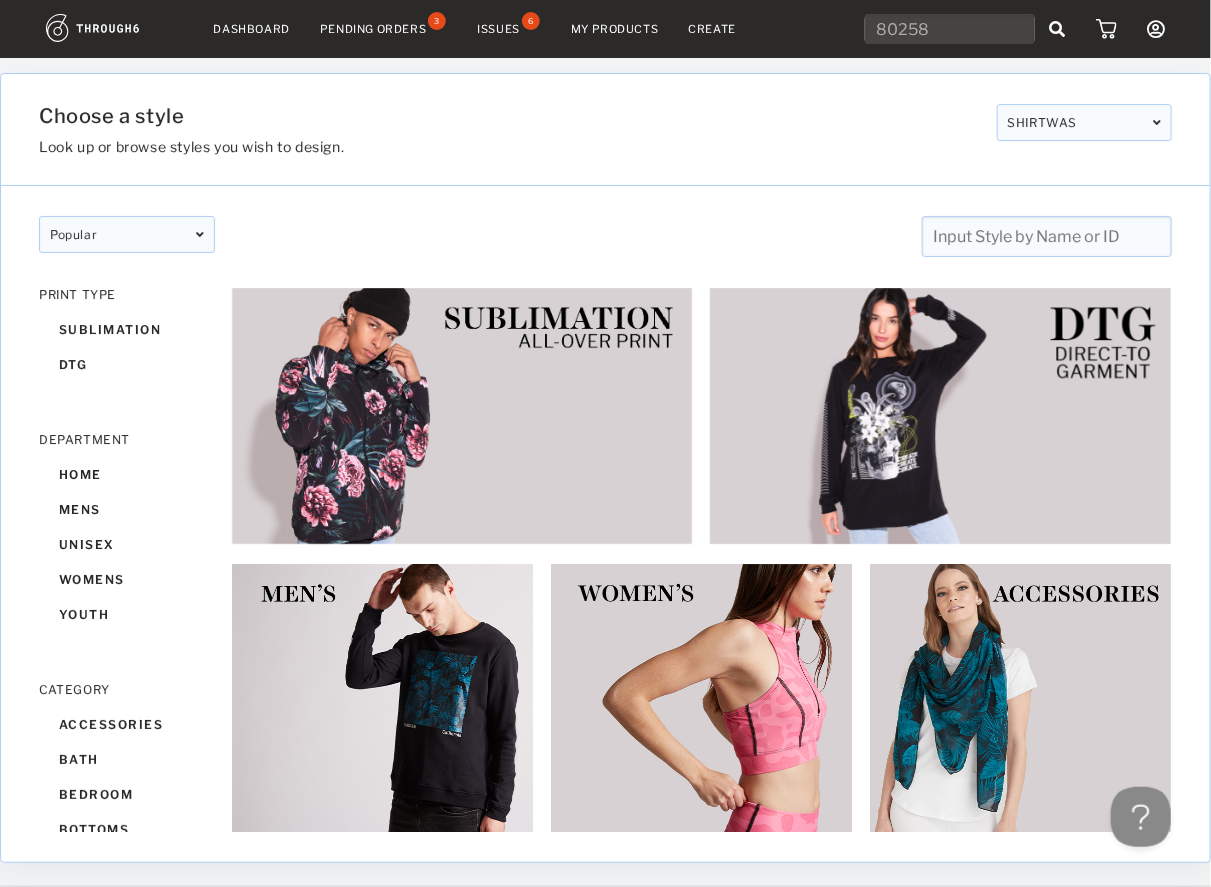 type on "80258" 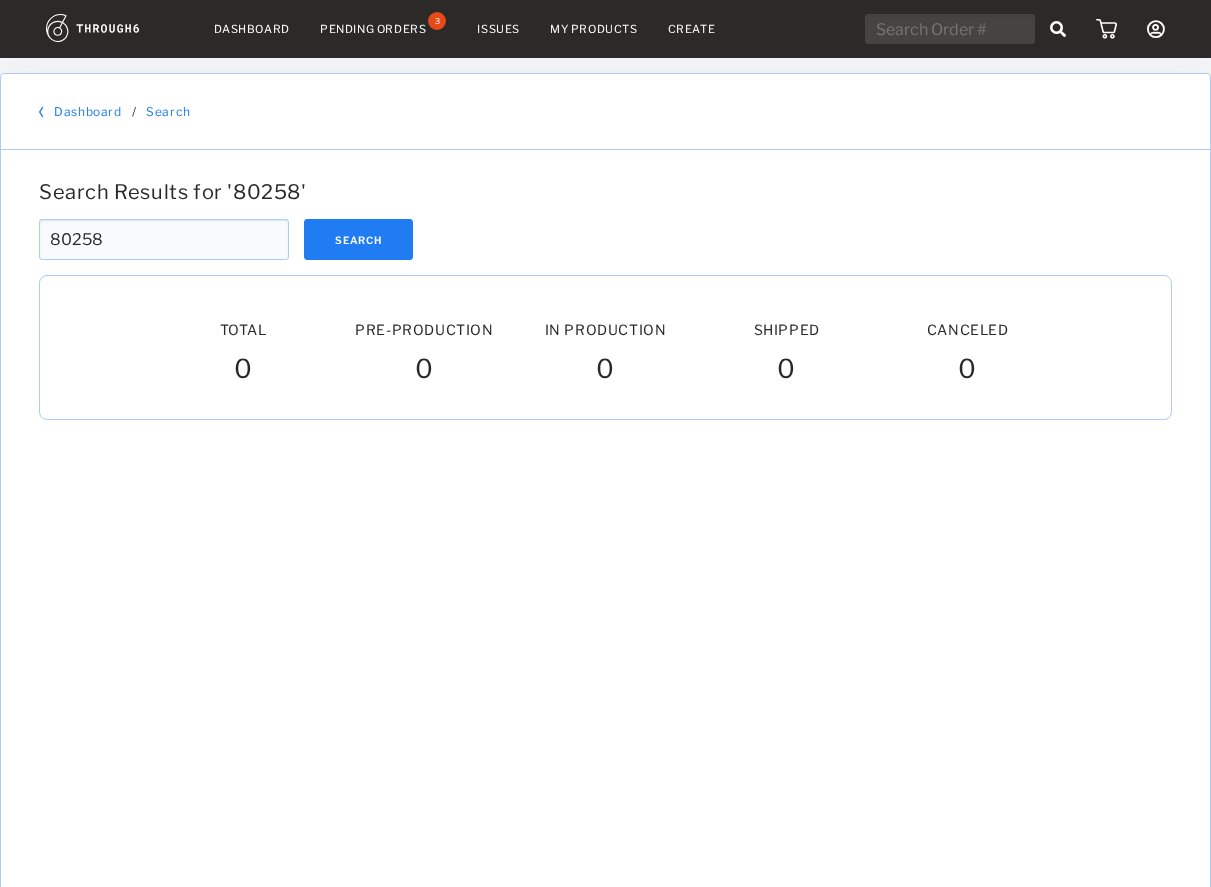 scroll, scrollTop: 0, scrollLeft: 0, axis: both 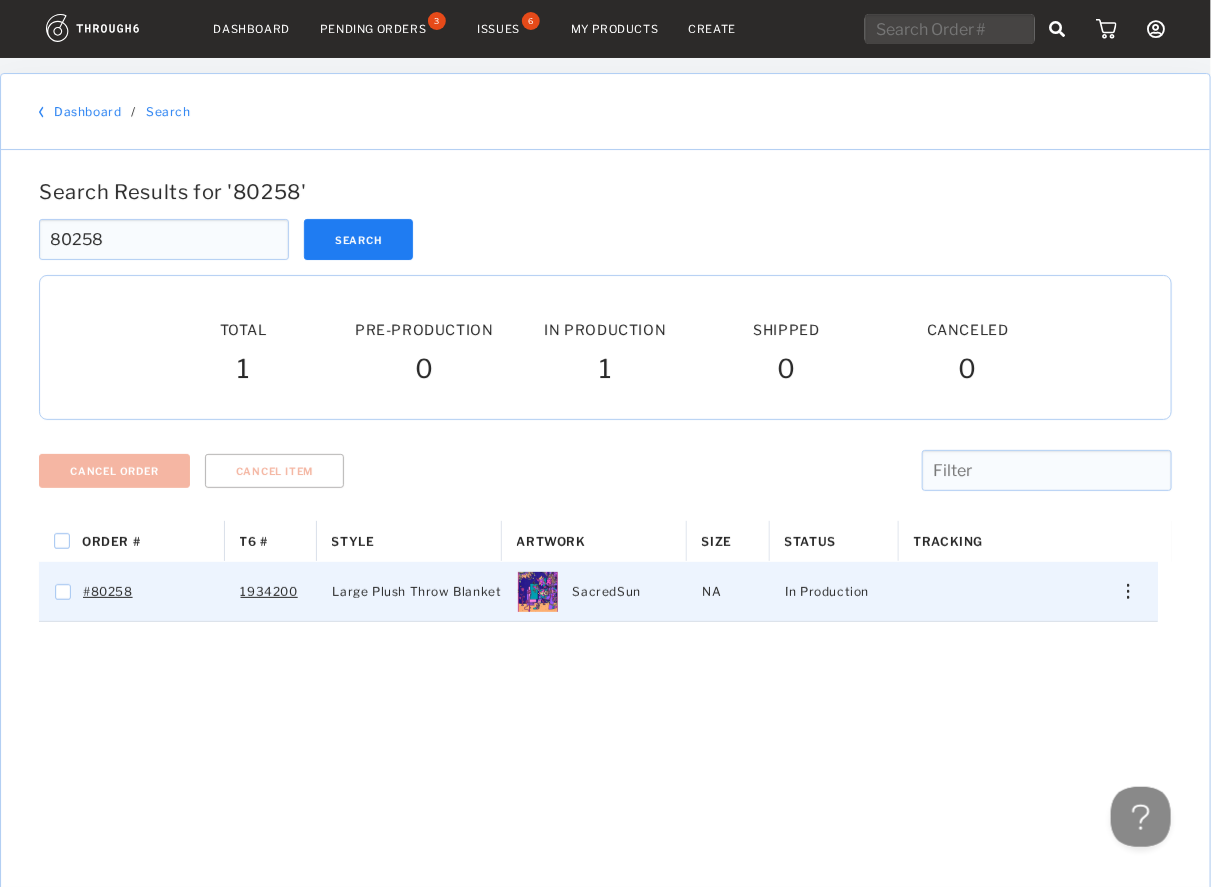 click at bounding box center (1128, 591) 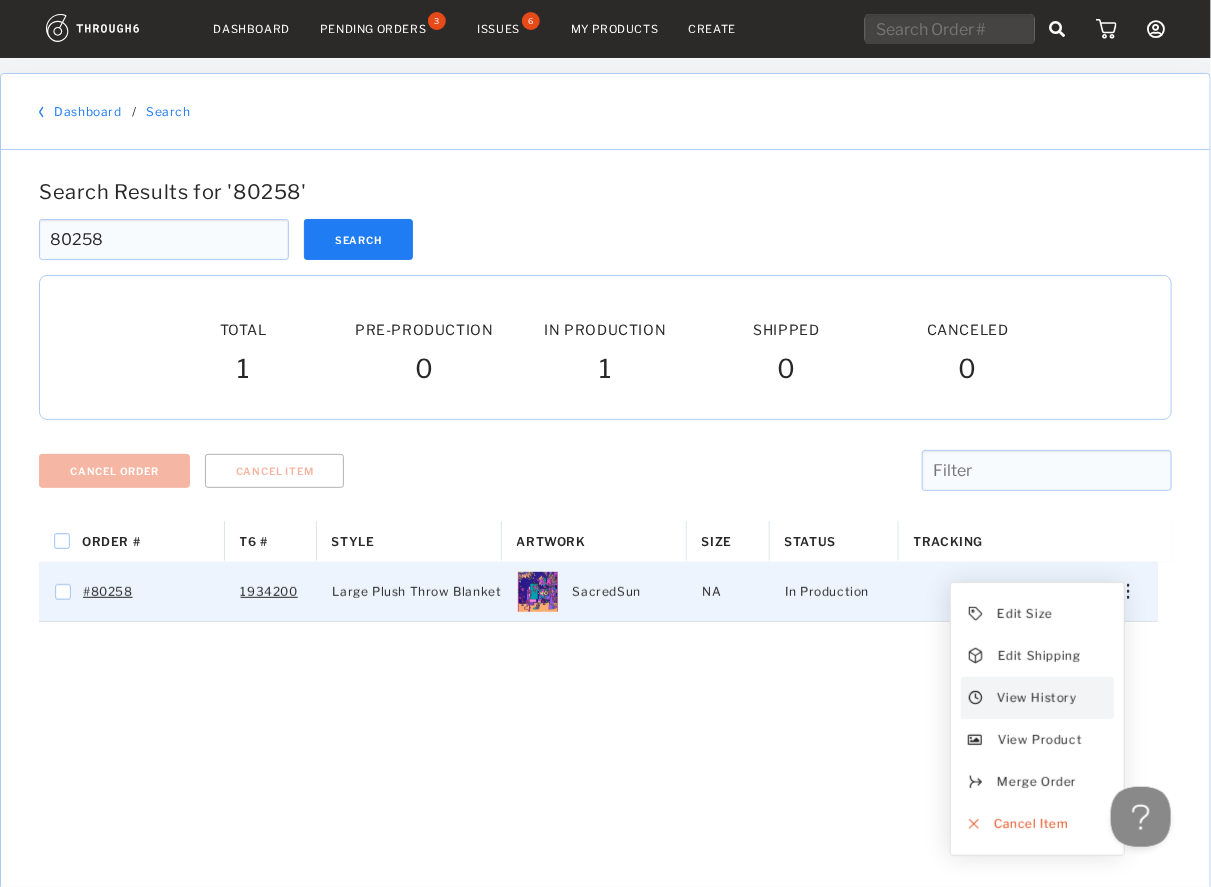 click on "View History" at bounding box center [1037, 698] 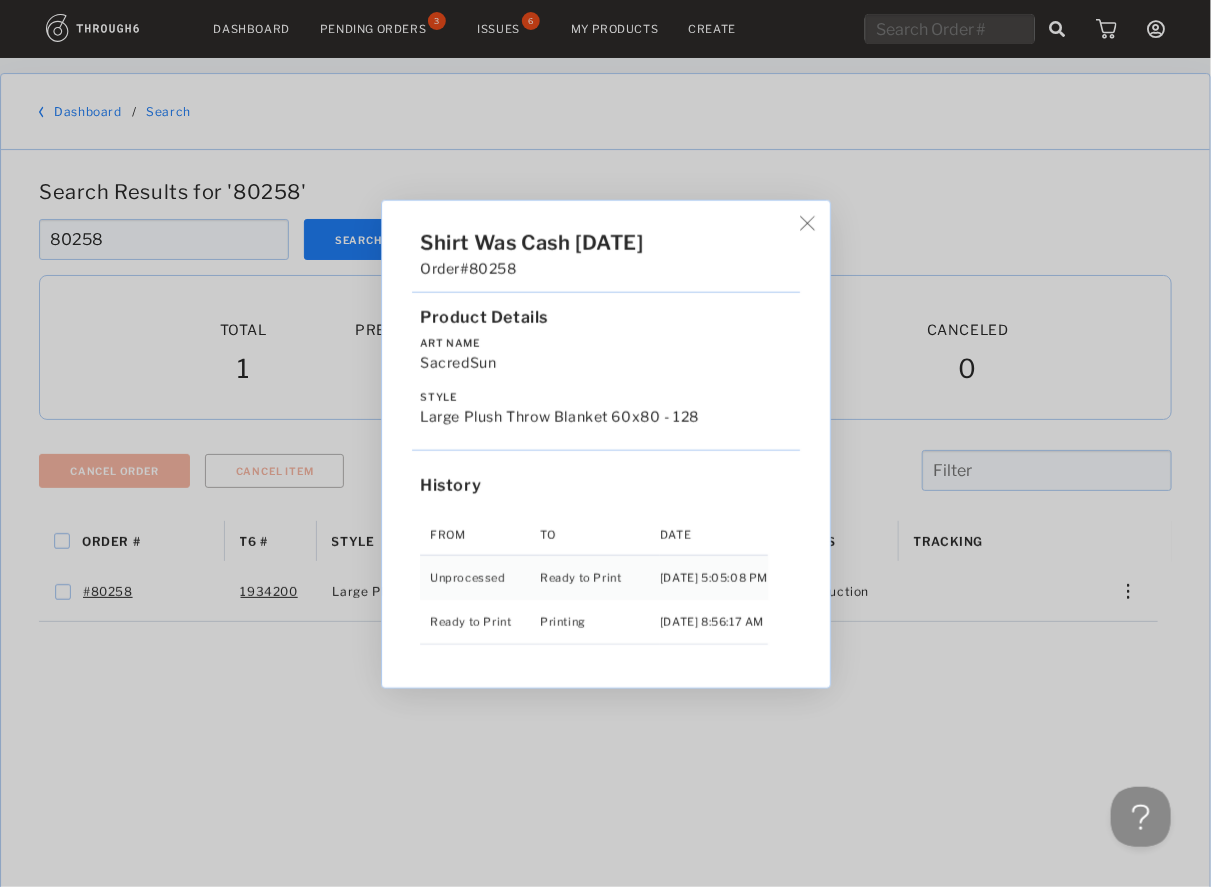 click on "Shirt Was Cash   06/21/25 Order  #80258 Product Details Art Name SacredSun Style Large Plush Throw Blanket 60x80 - 128 History From To Date Unprocessed Ready to Print 6/21/25 5:05:08 PM Ready to Print Printing 6/27/25 8:56:17 AM" at bounding box center [605, 443] 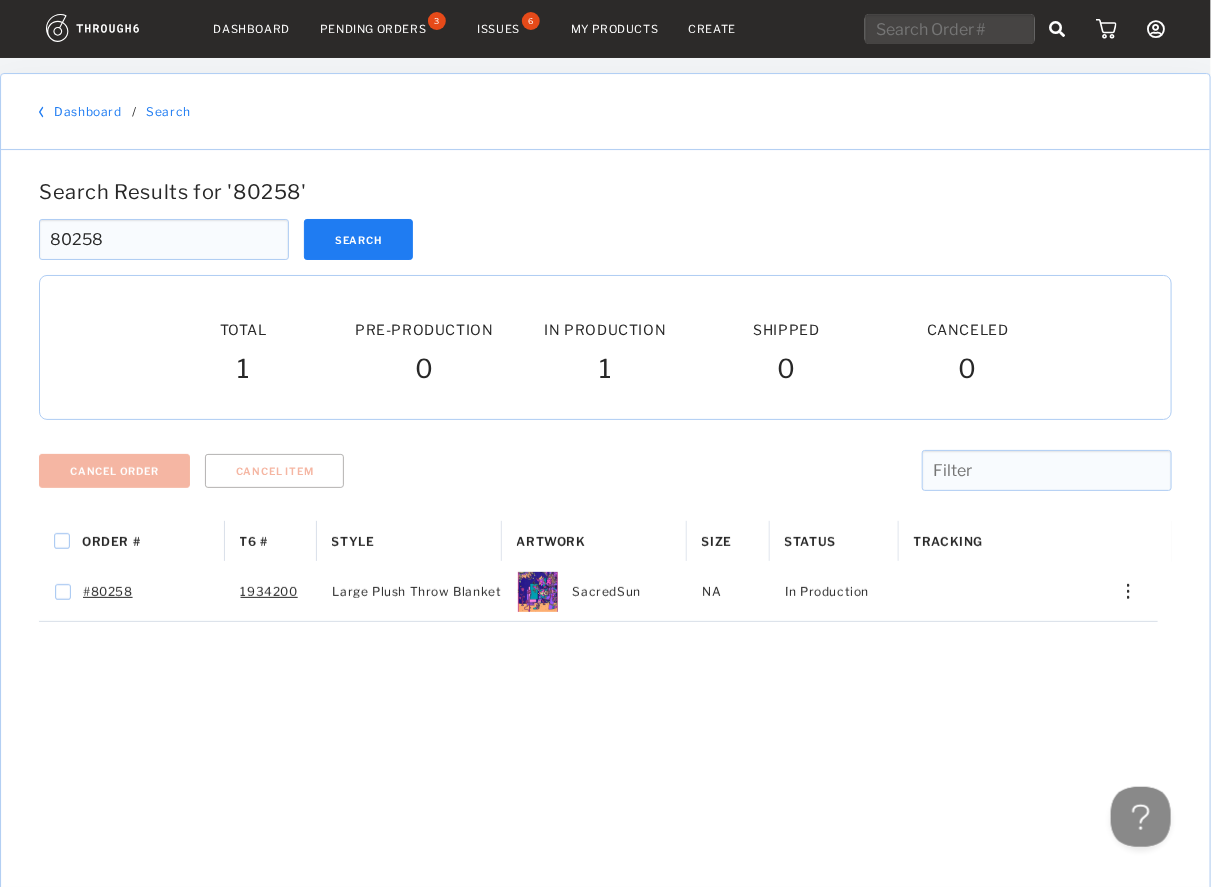 click at bounding box center [950, 29] 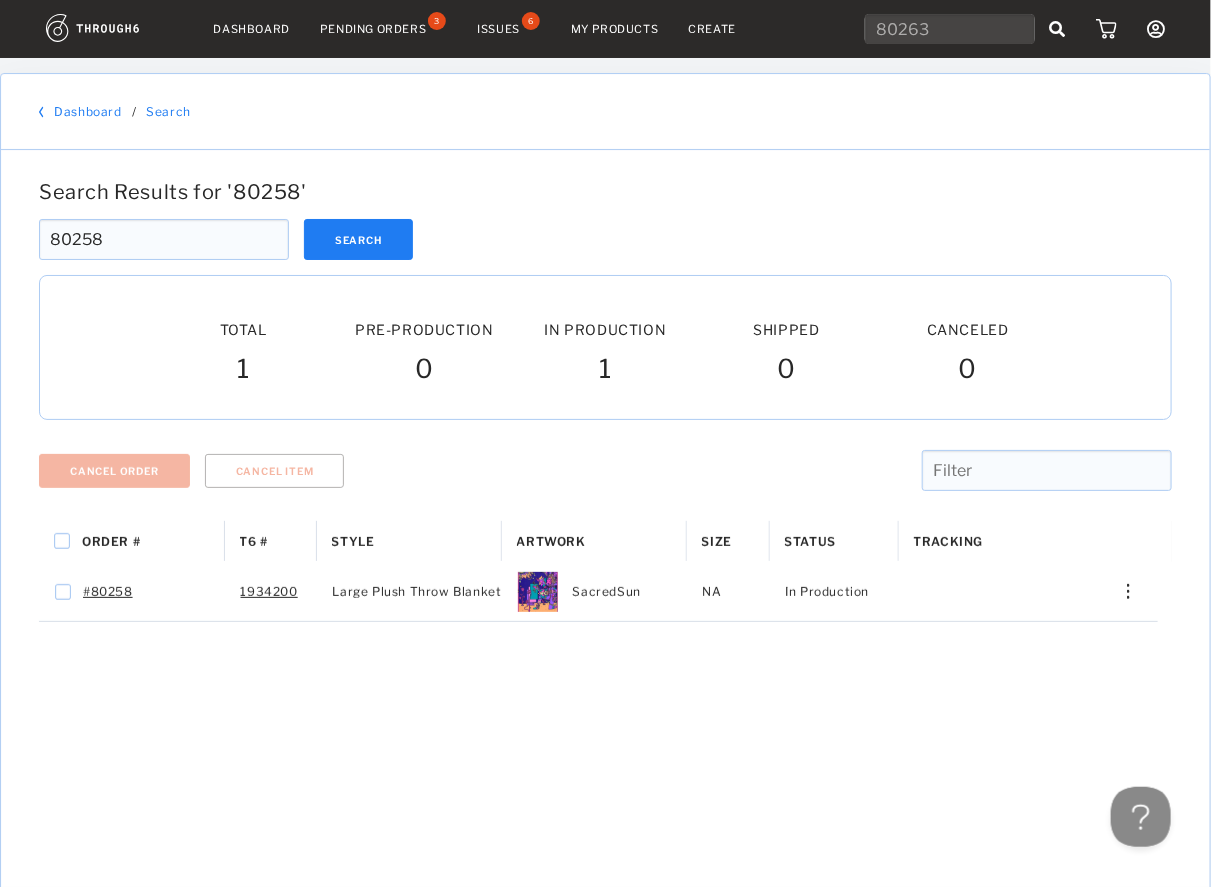type on "80263" 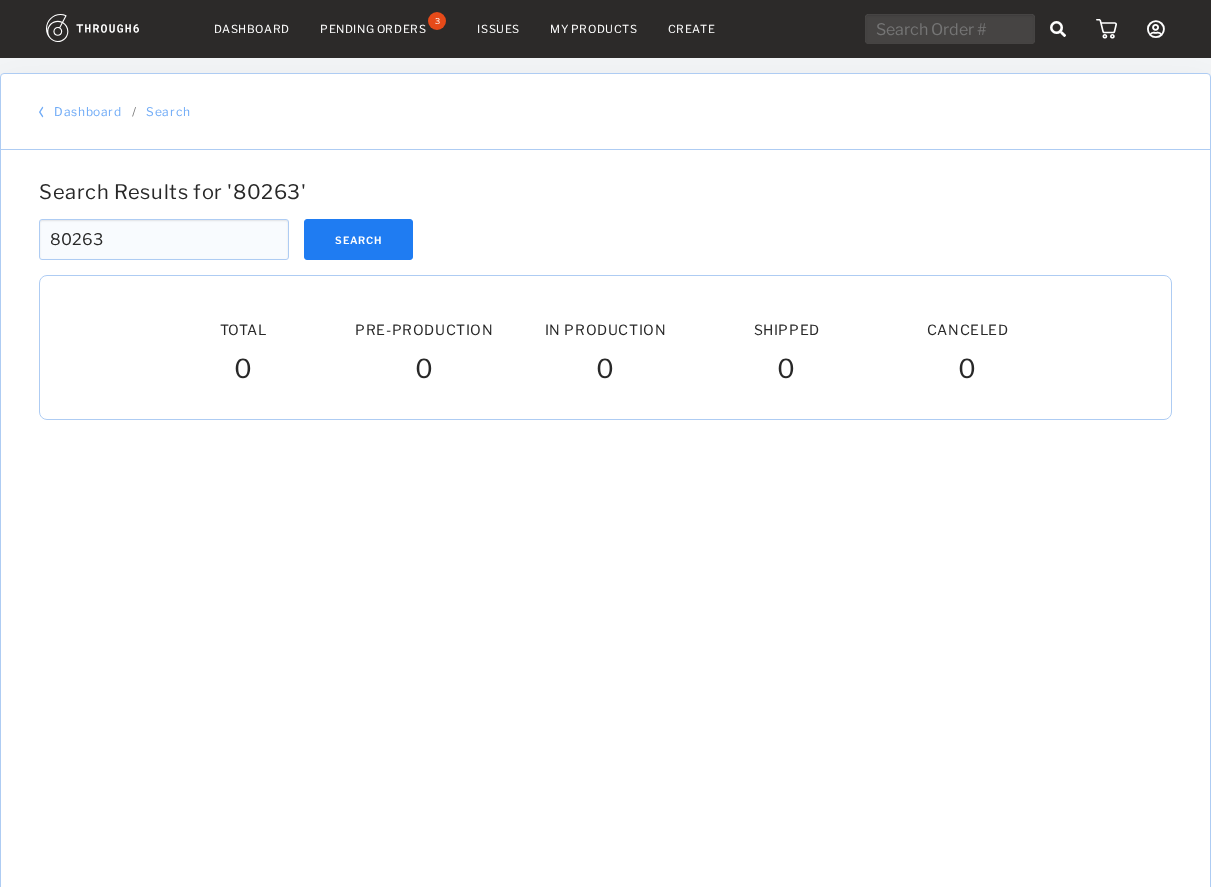 scroll, scrollTop: 0, scrollLeft: 0, axis: both 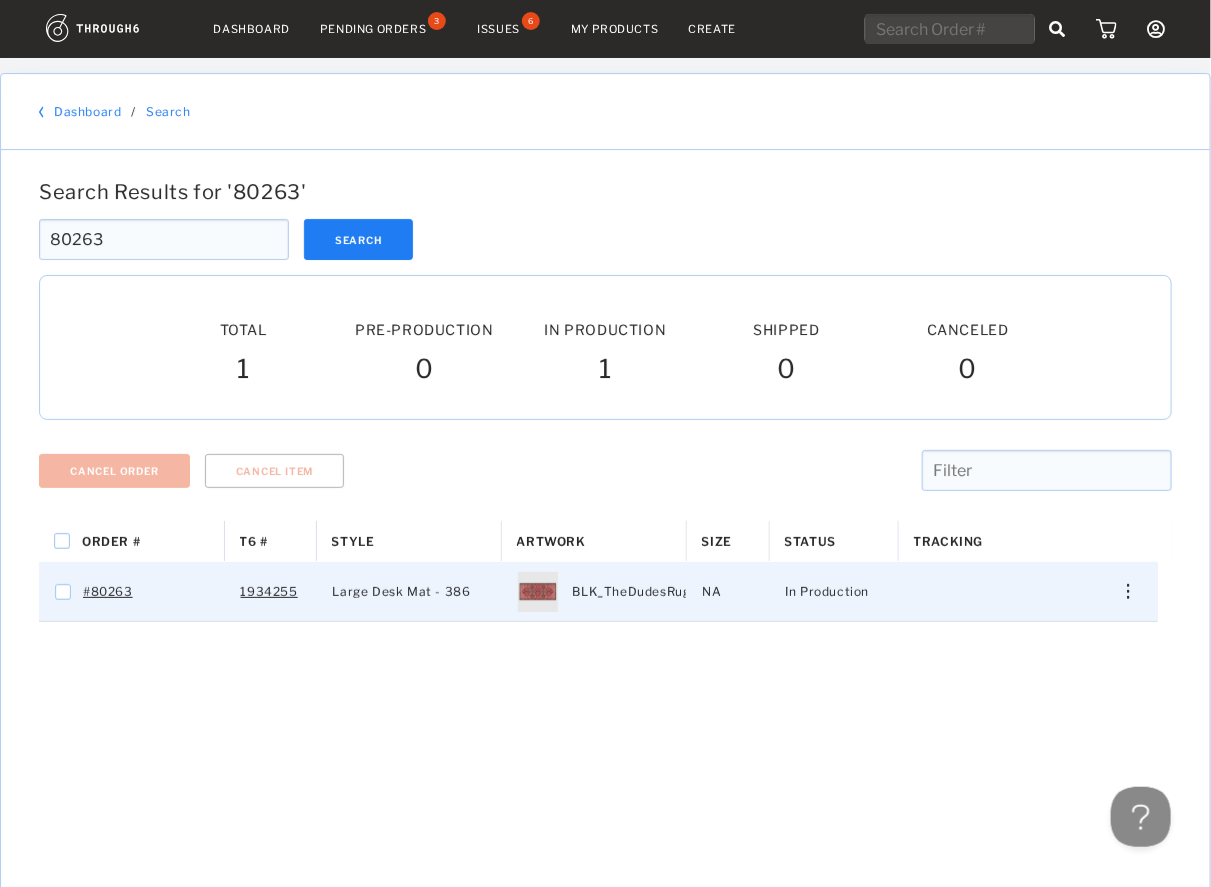 click at bounding box center [1121, 591] 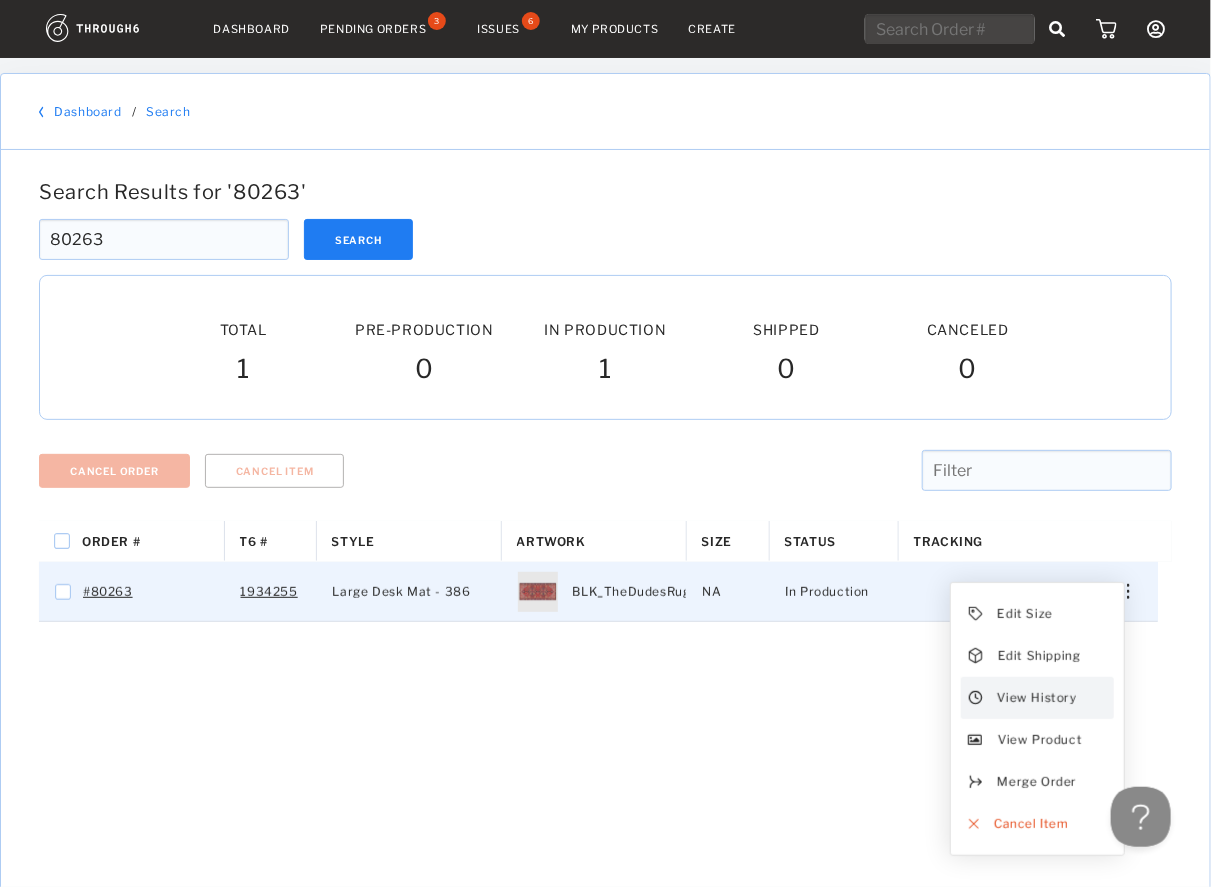click on "View History" at bounding box center [1037, 698] 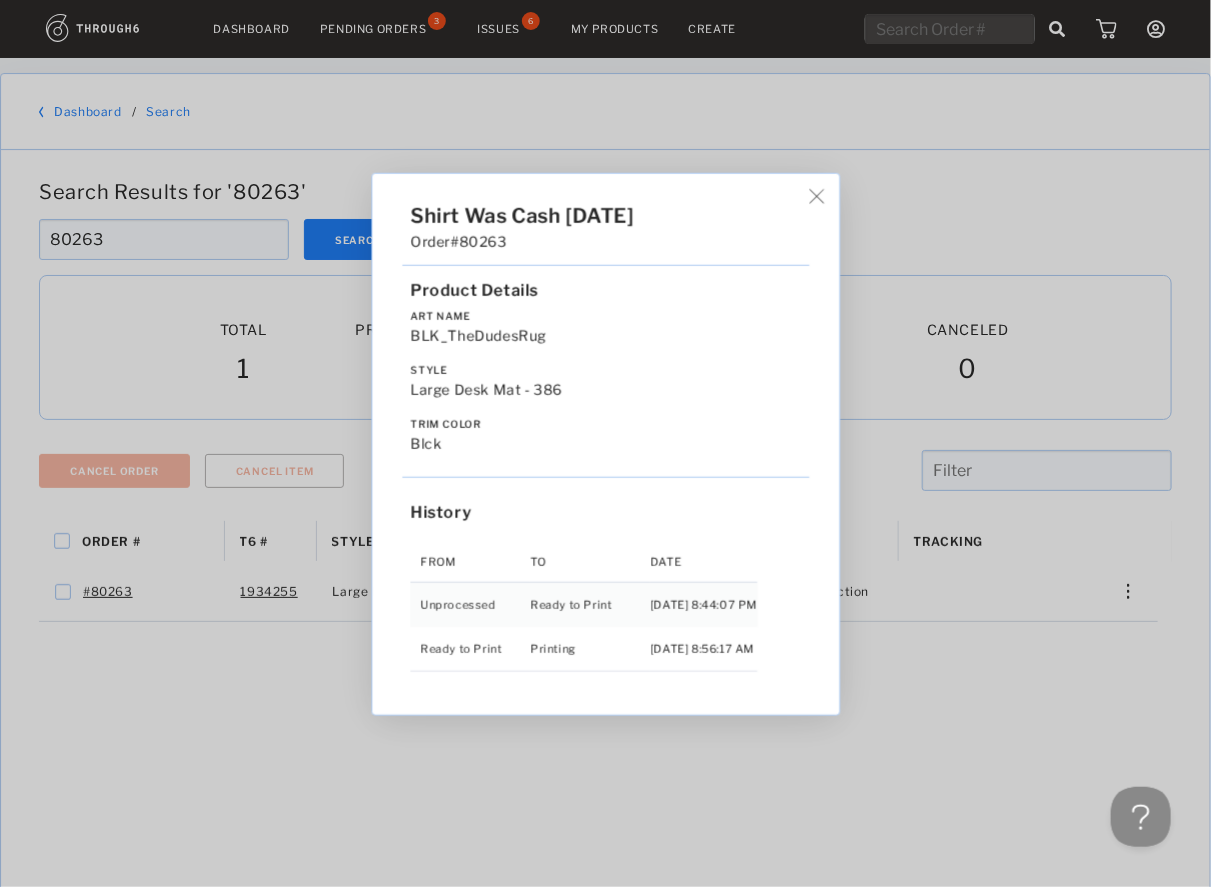 click on "Shirt Was Cash   06/22/25 Order  #80263 Product Details Art Name BLK_TheDudesRug Style Large Desk Mat - 386 Trim Color blck History From To Date Unprocessed Ready to Print 6/22/25 8:44:07 PM Ready to Print Printing 6/27/25 8:56:17 AM" at bounding box center (605, 443) 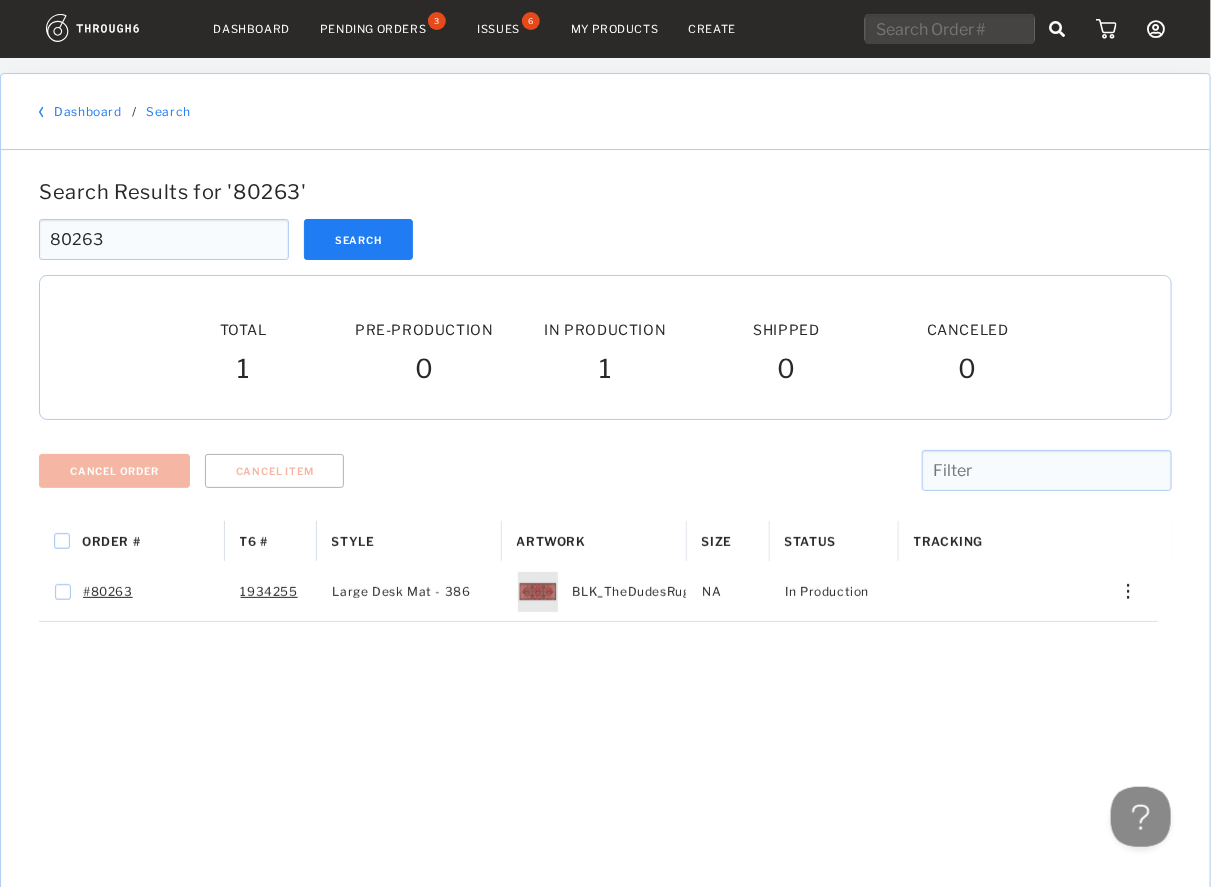 click at bounding box center (950, 29) 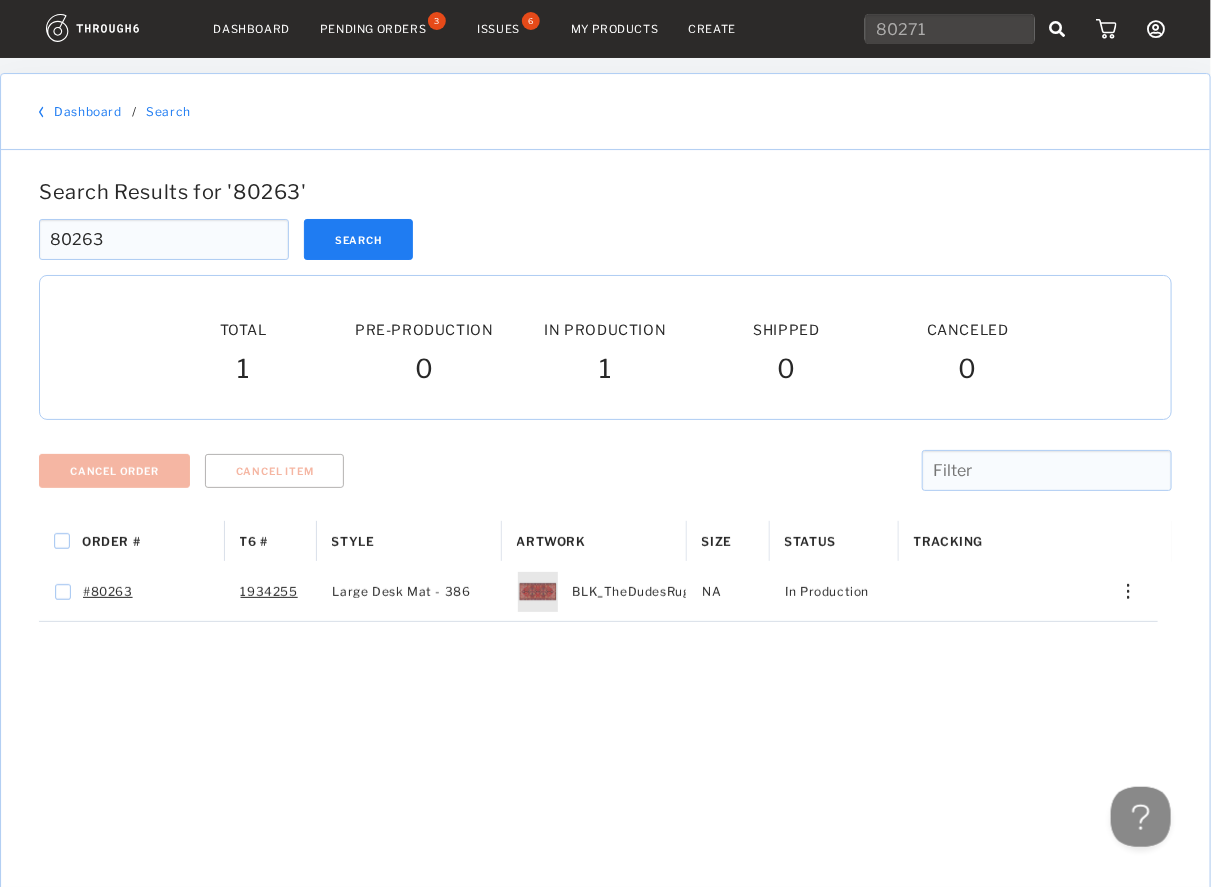 type on "80271" 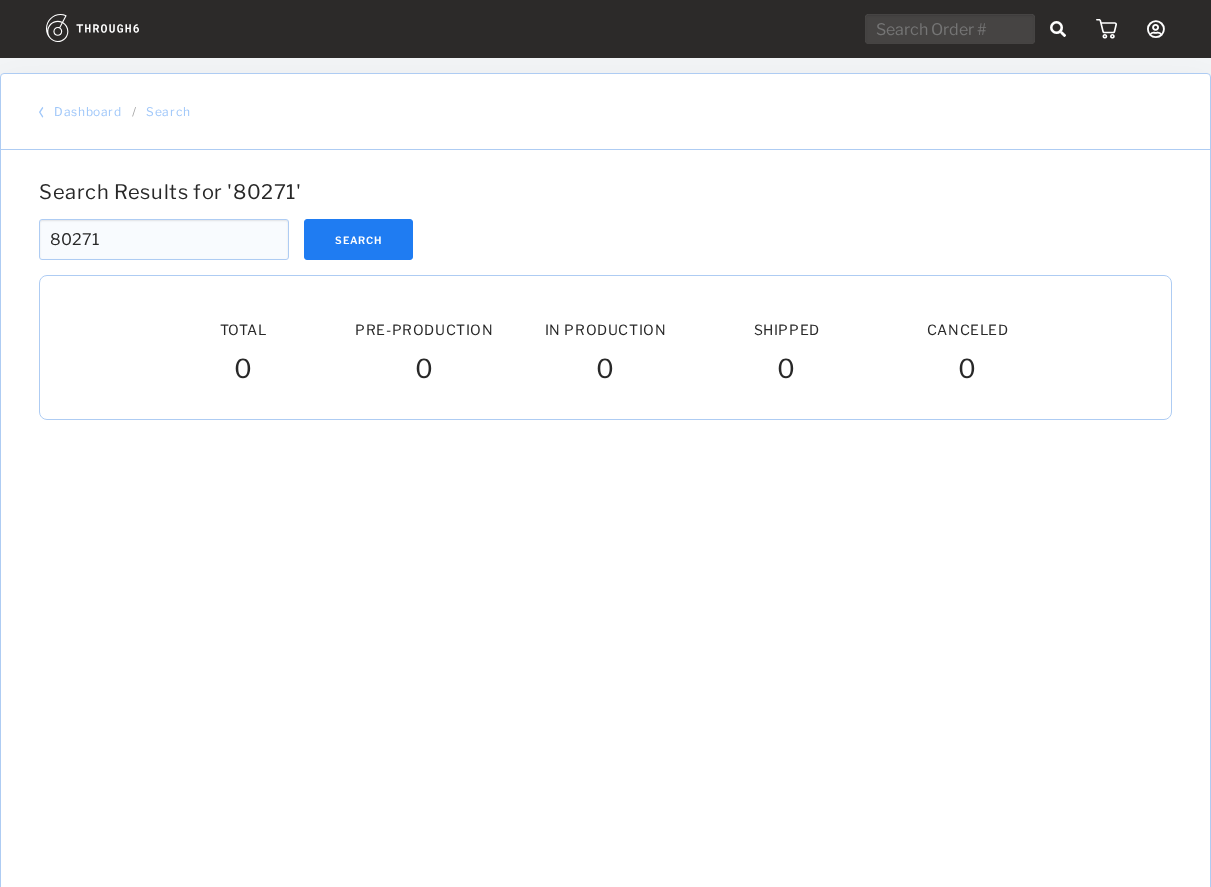 scroll, scrollTop: 0, scrollLeft: 0, axis: both 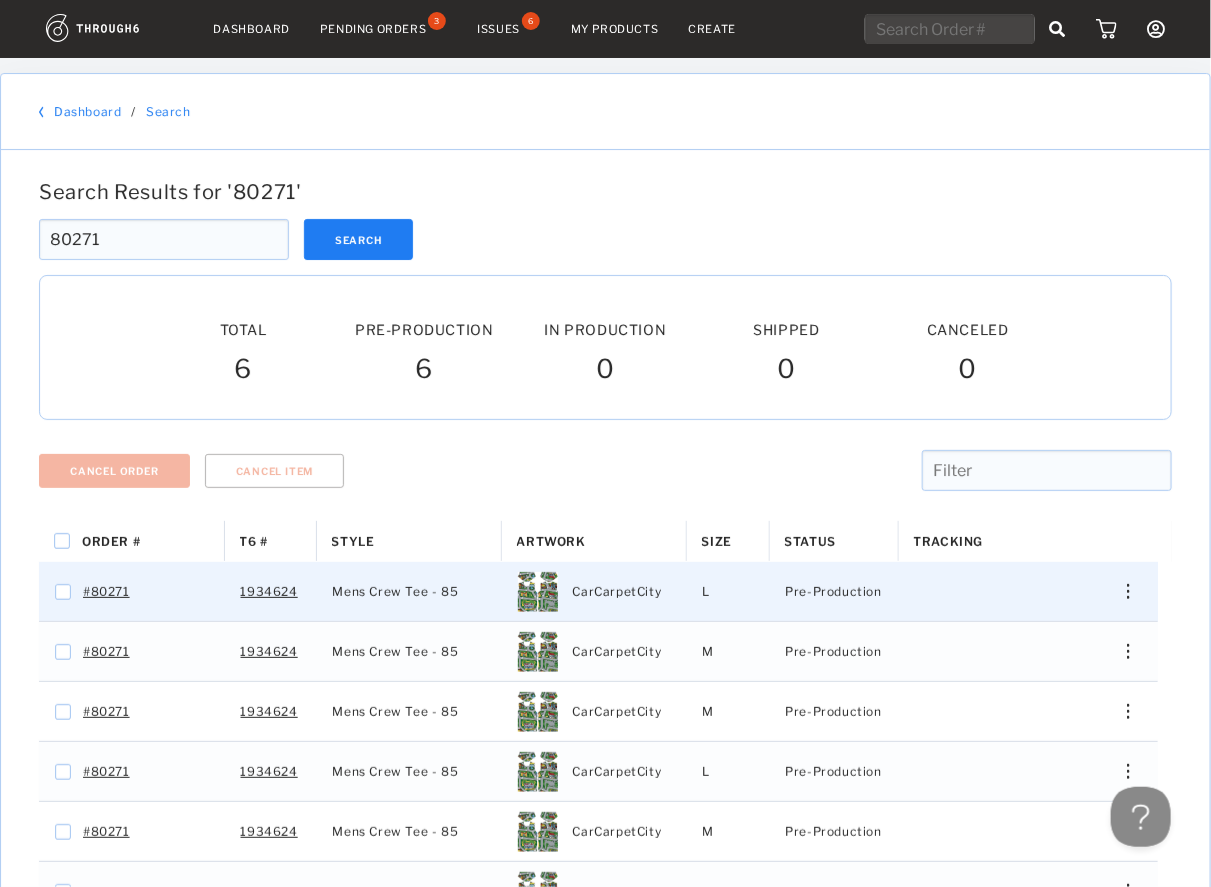 click at bounding box center [1121, 591] 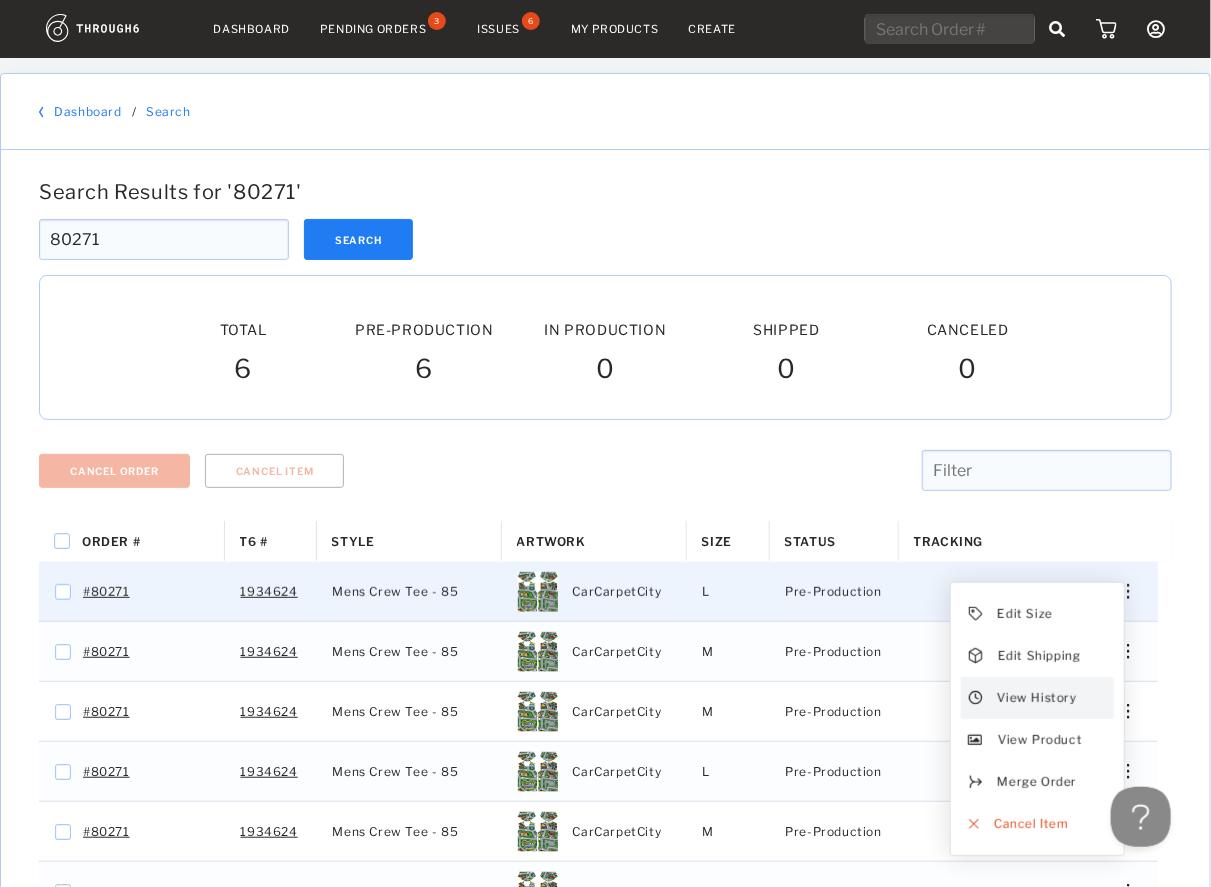 click on "View History" at bounding box center [1037, 698] 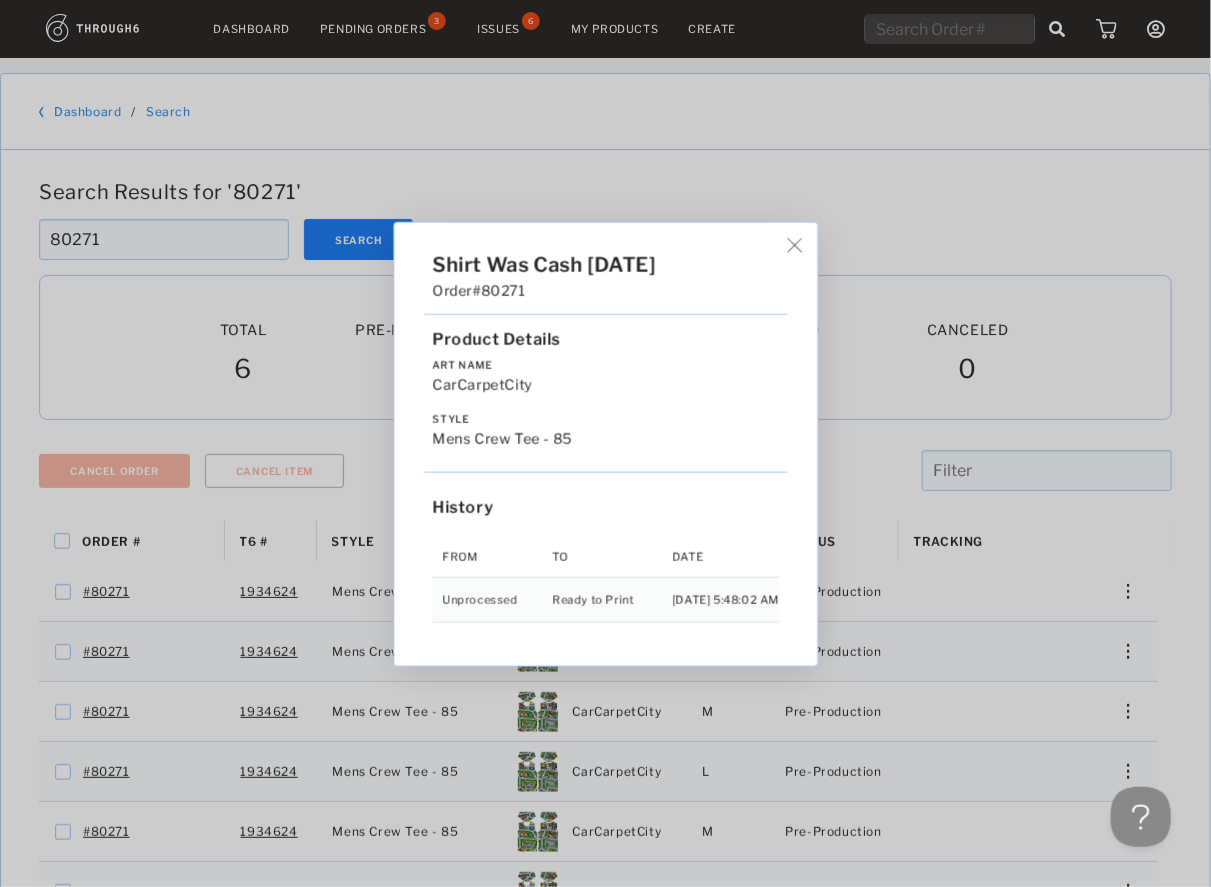 click on "Shirt Was Cash   [DATE] Order  #80271 Product Details Art Name CarCarpetCity Style Mens Crew Tee - 85 History From To Date Unprocessed Ready to Print [DATE] 5:48:02 AM" at bounding box center [605, 443] 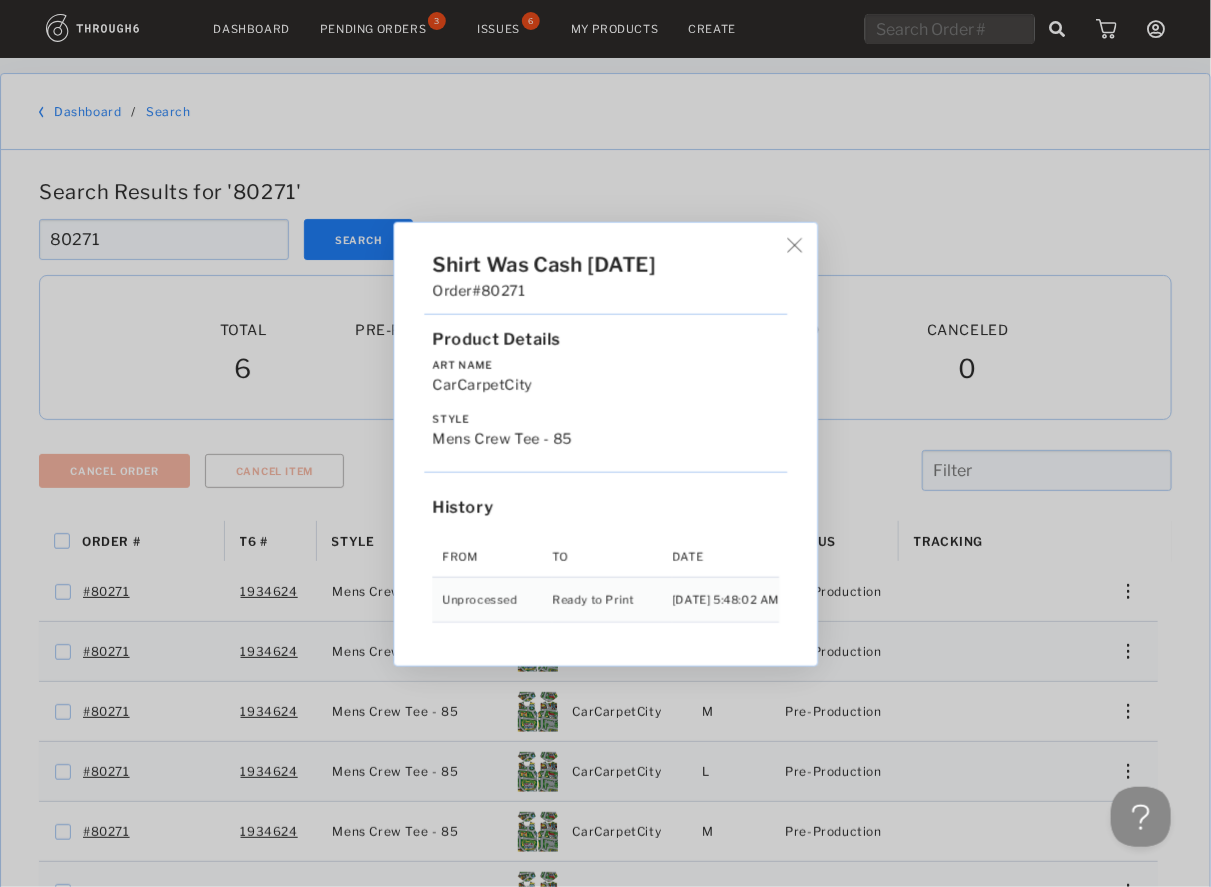 click at bounding box center (794, 244) 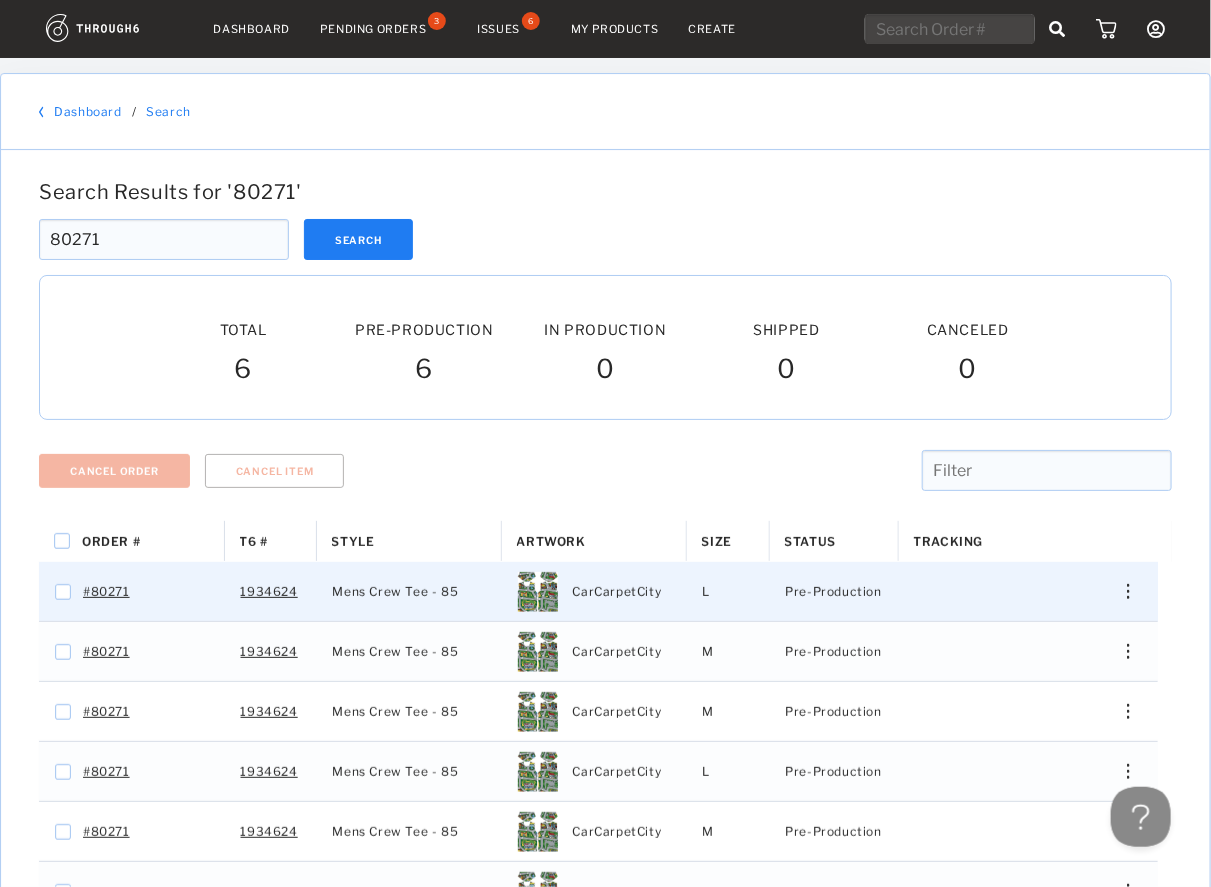 click at bounding box center [1128, 591] 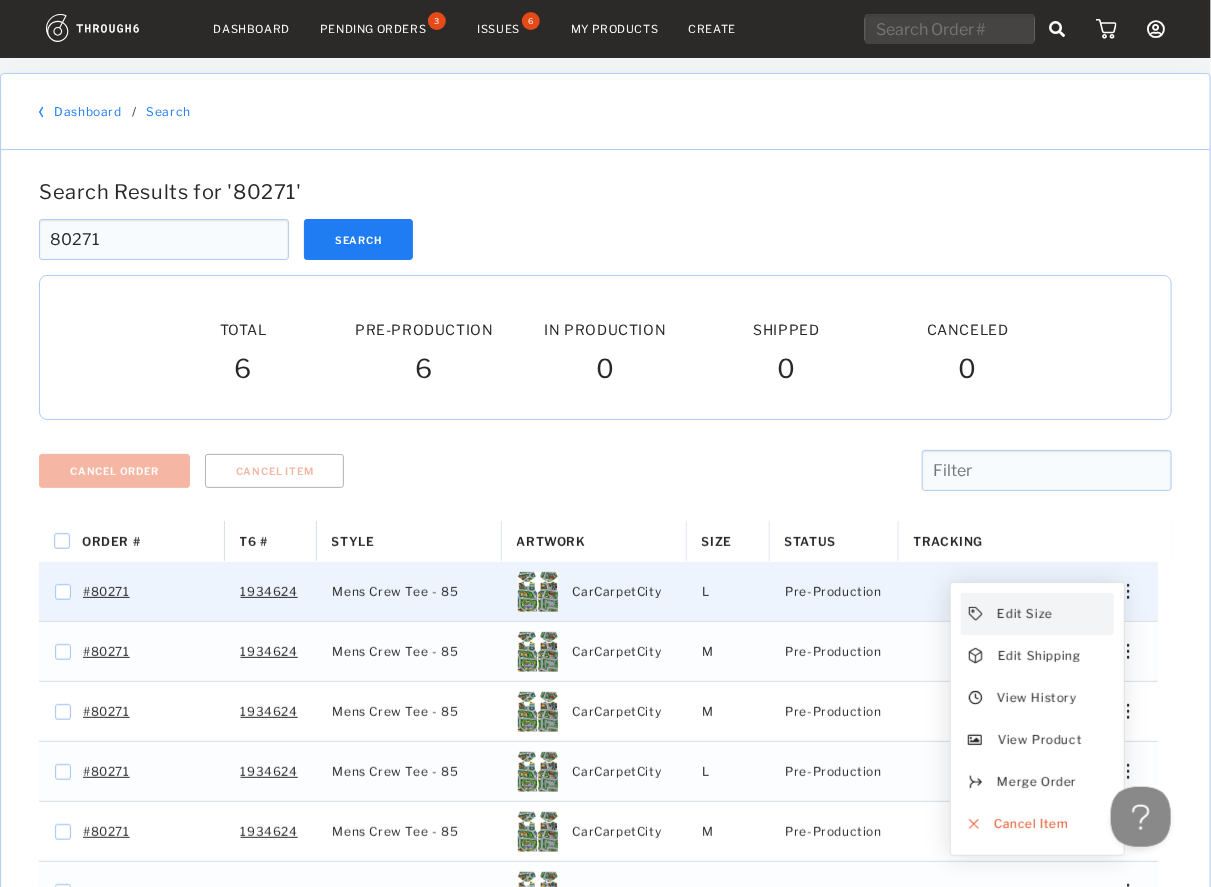 click on "Edit Size" at bounding box center (1025, 614) 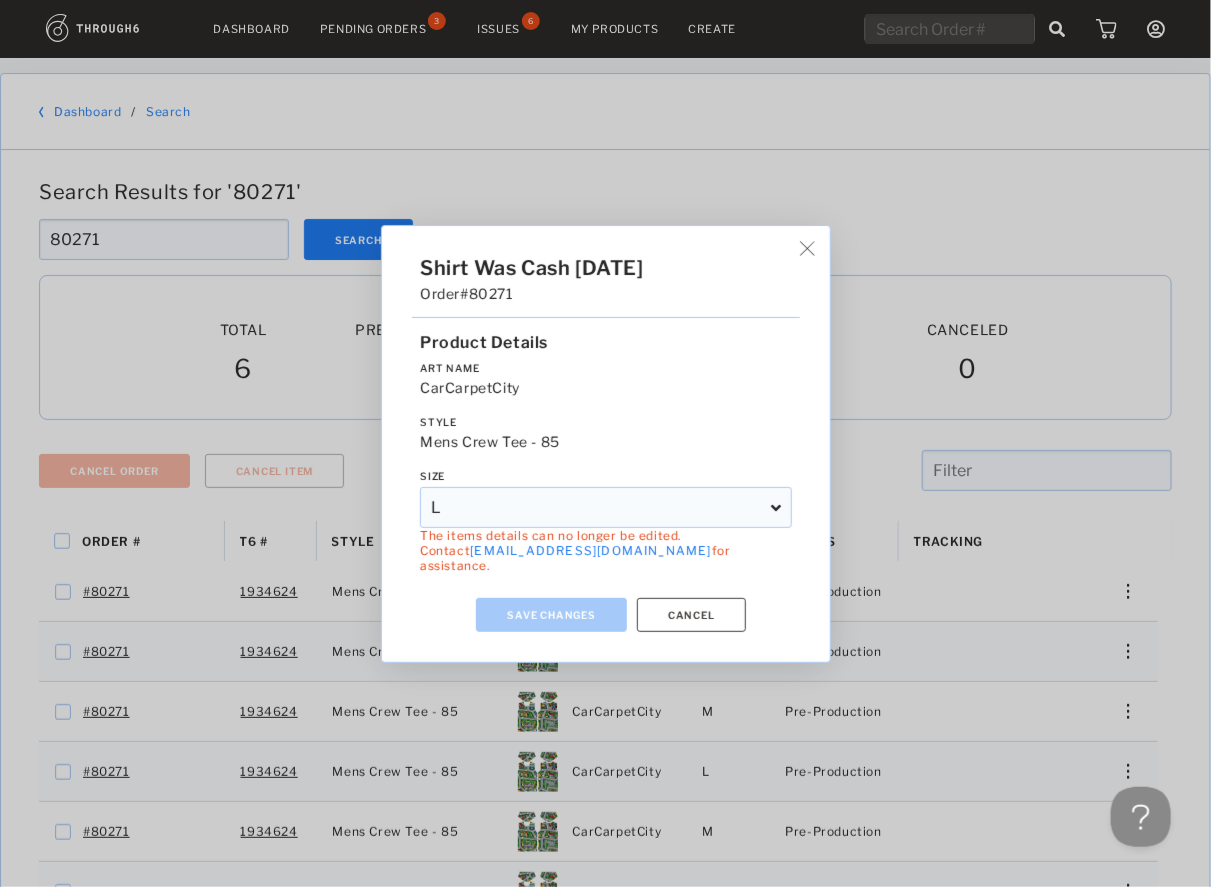 click at bounding box center [807, 248] 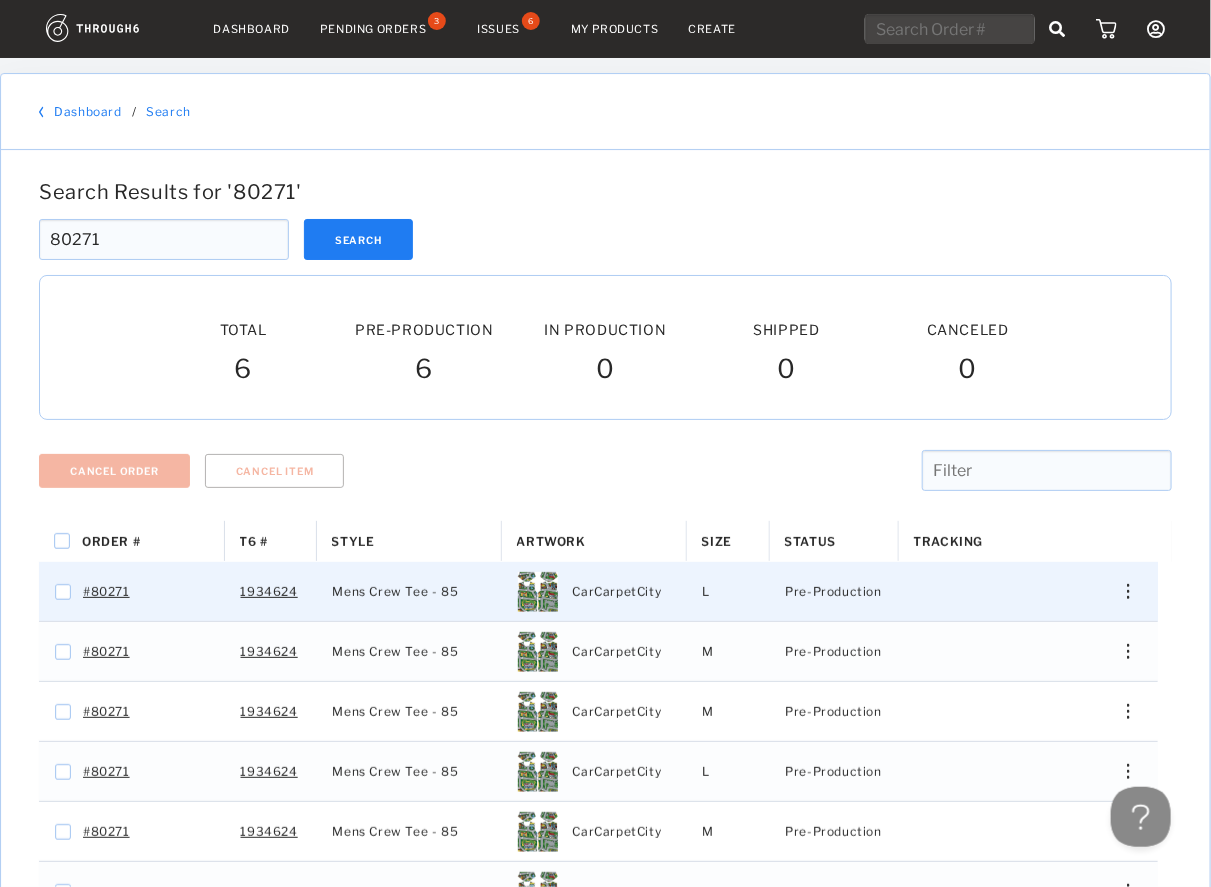 click at bounding box center [1128, 591] 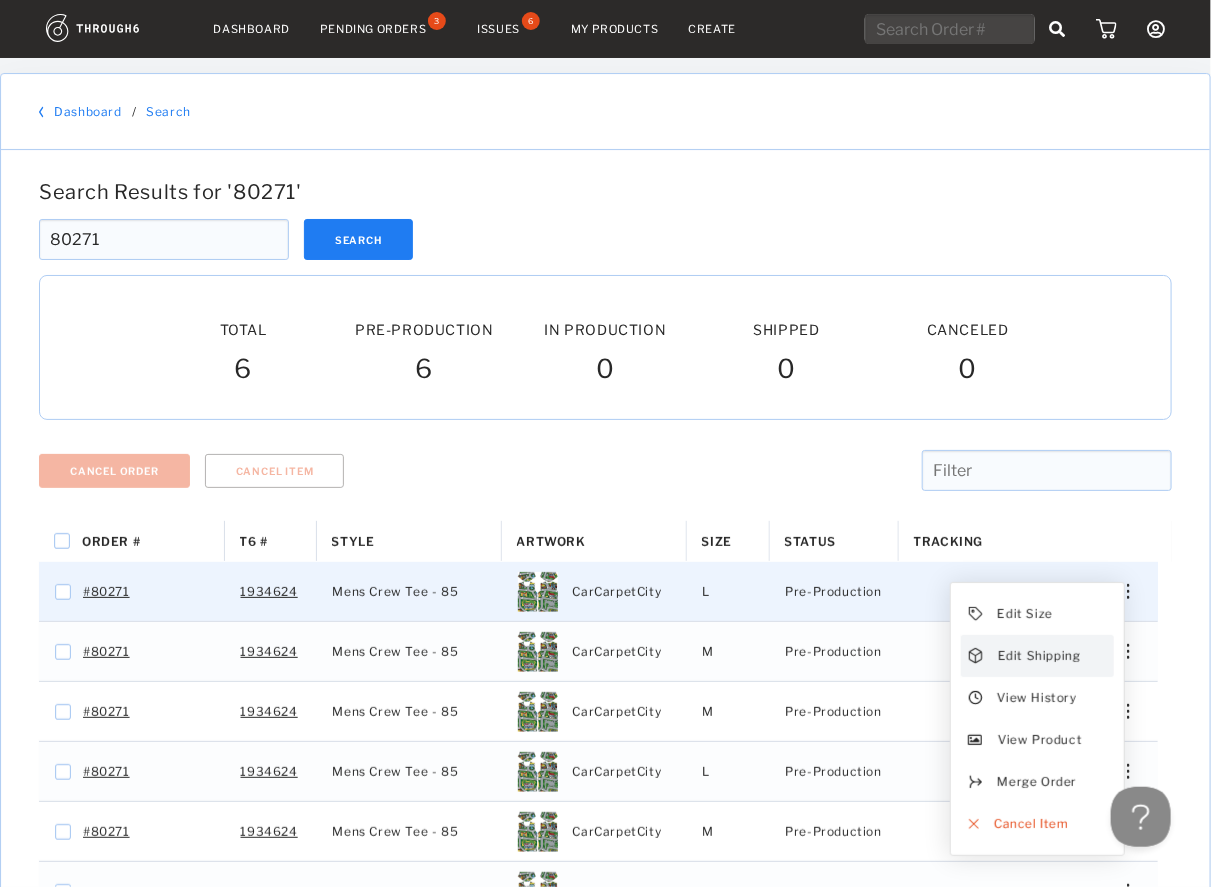 click on "Edit Shipping" at bounding box center (1039, 656) 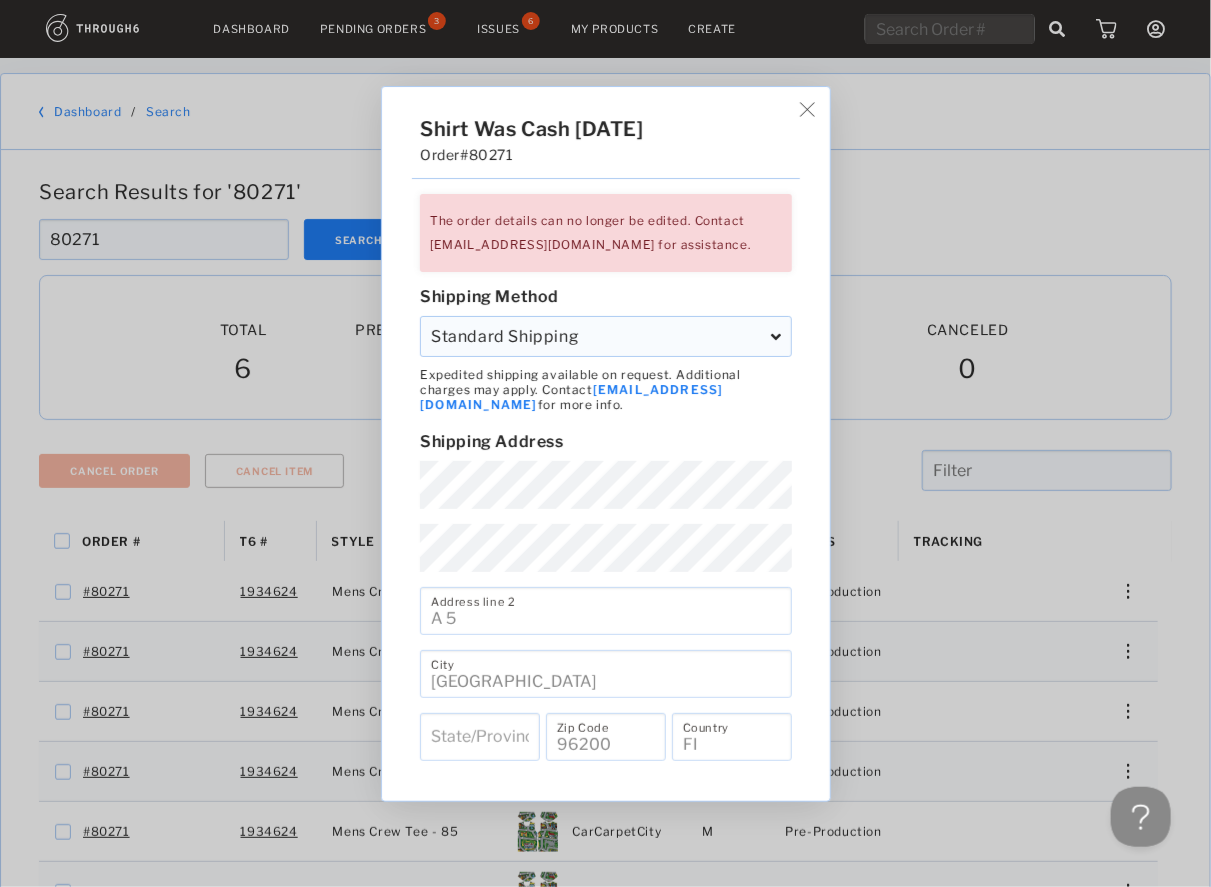 click at bounding box center [807, 109] 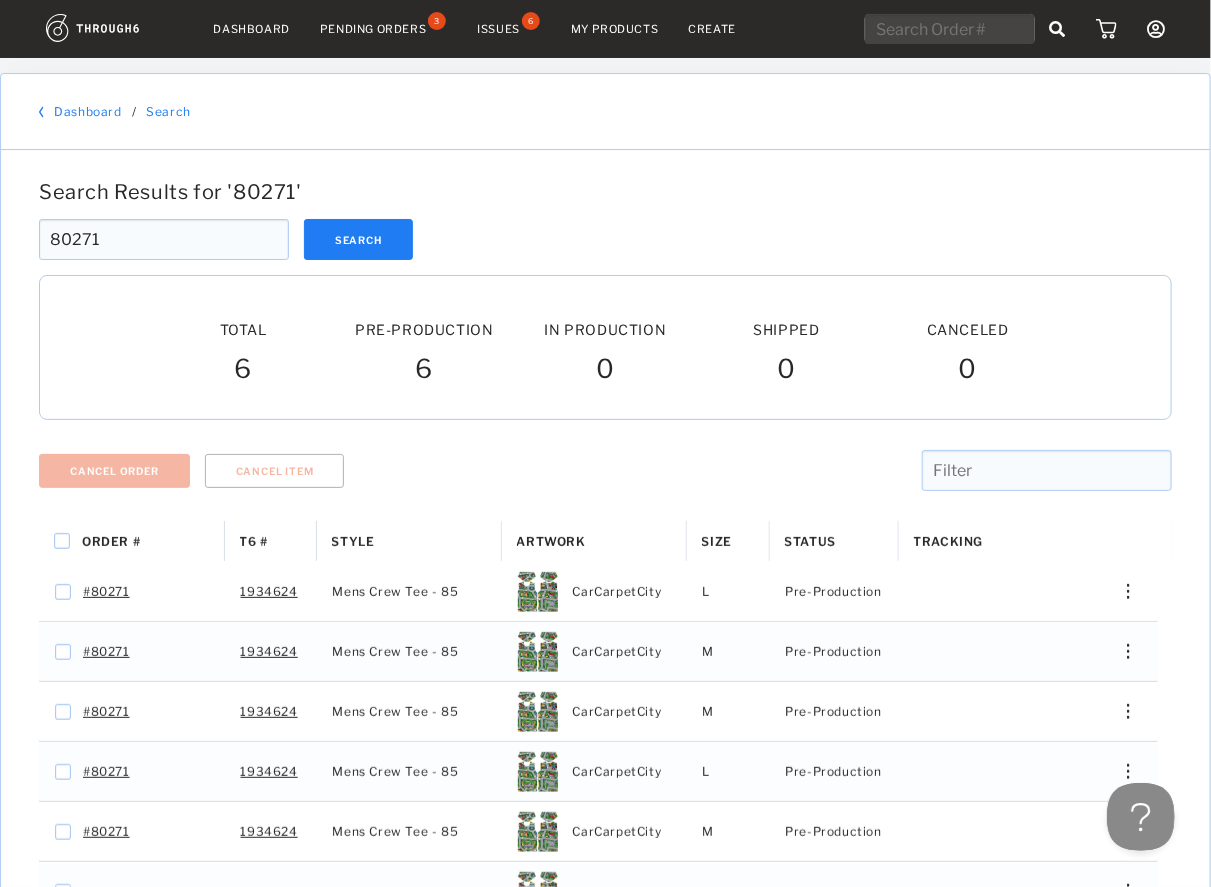 click at bounding box center [1136, 812] 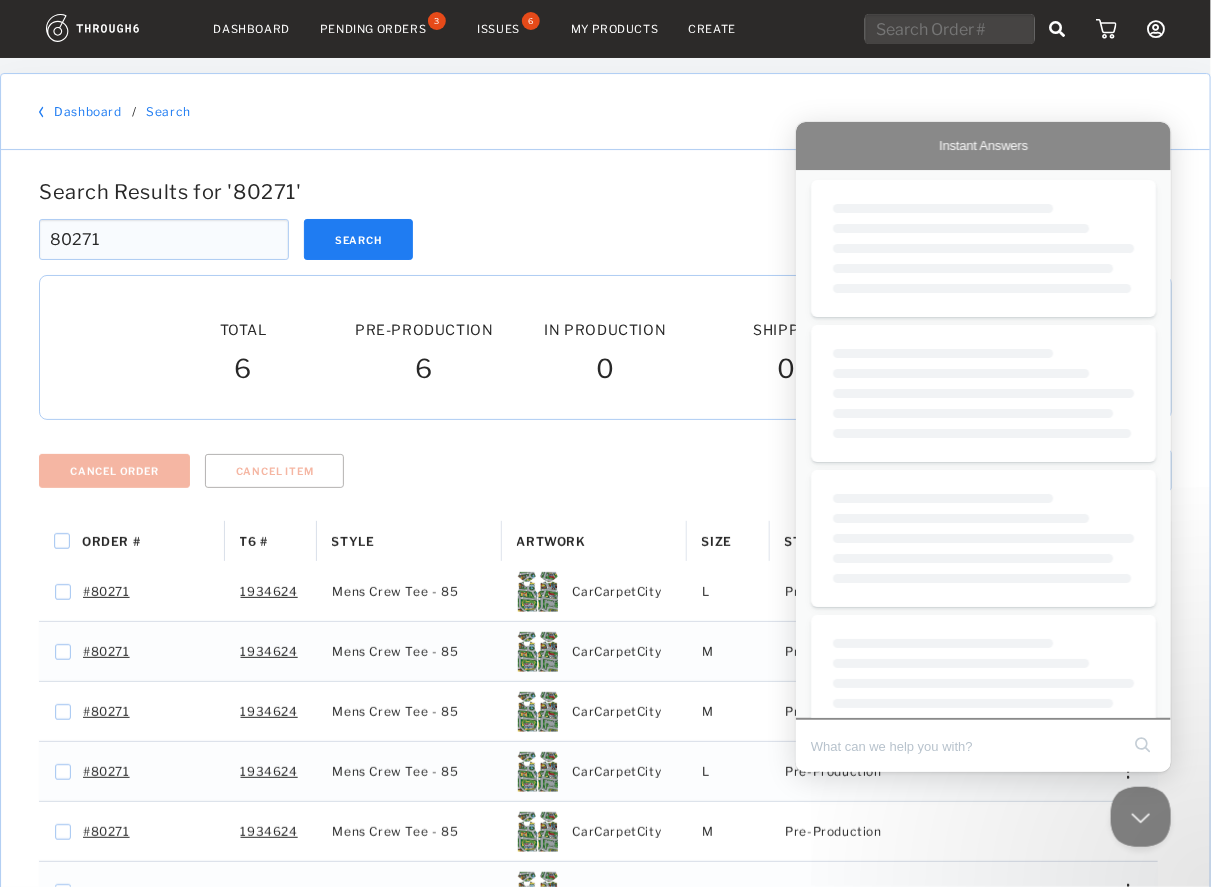 scroll, scrollTop: 0, scrollLeft: 0, axis: both 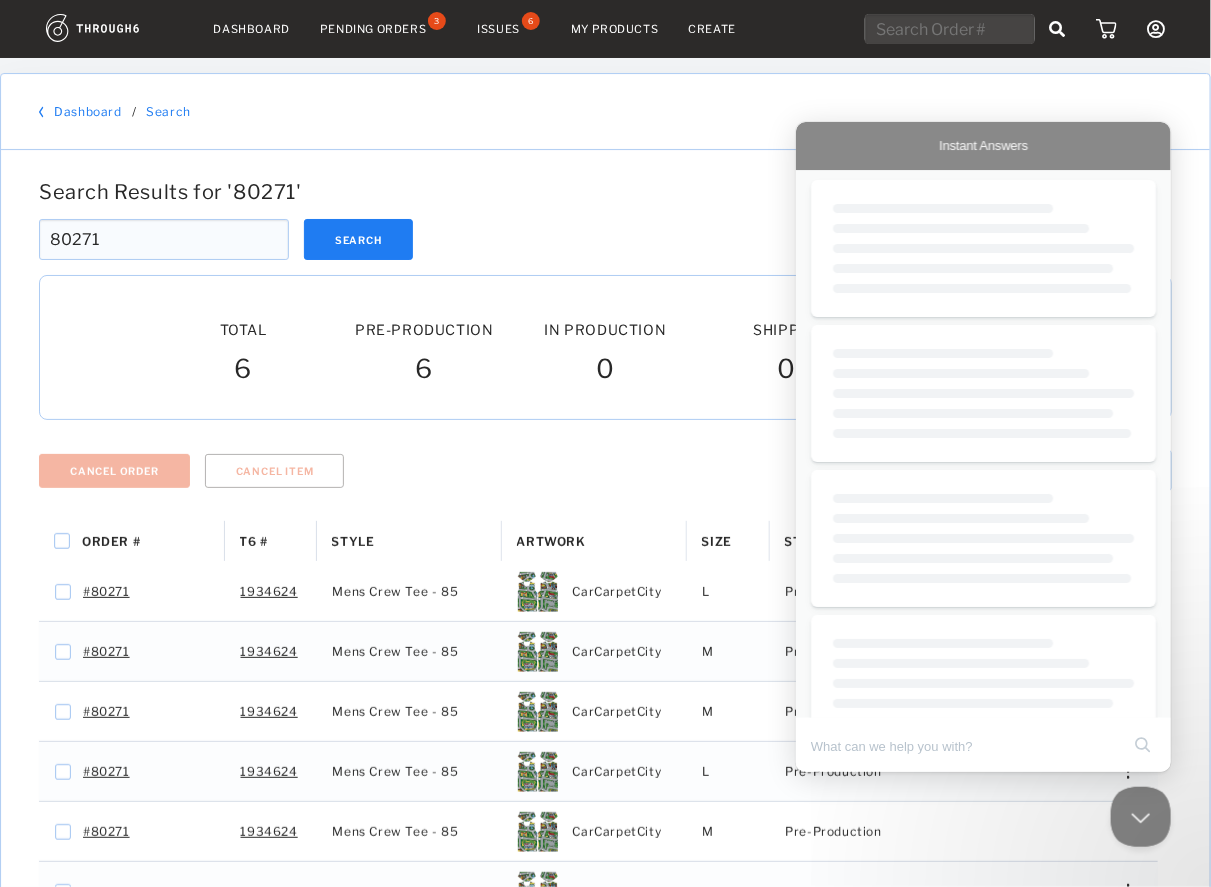 drag, startPoint x: 133, startPoint y: 237, endPoint x: -143, endPoint y: 223, distance: 276.35486 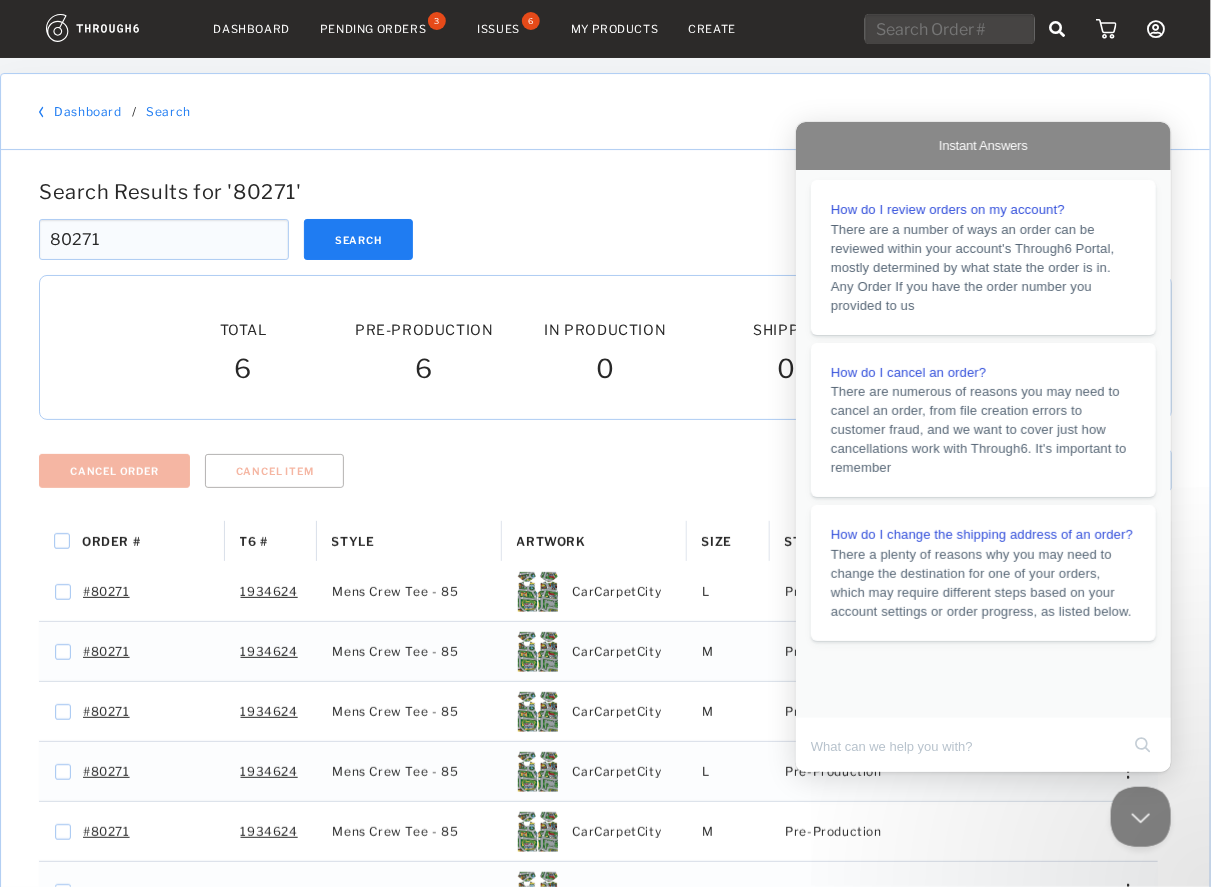 click at bounding box center (964, 745) 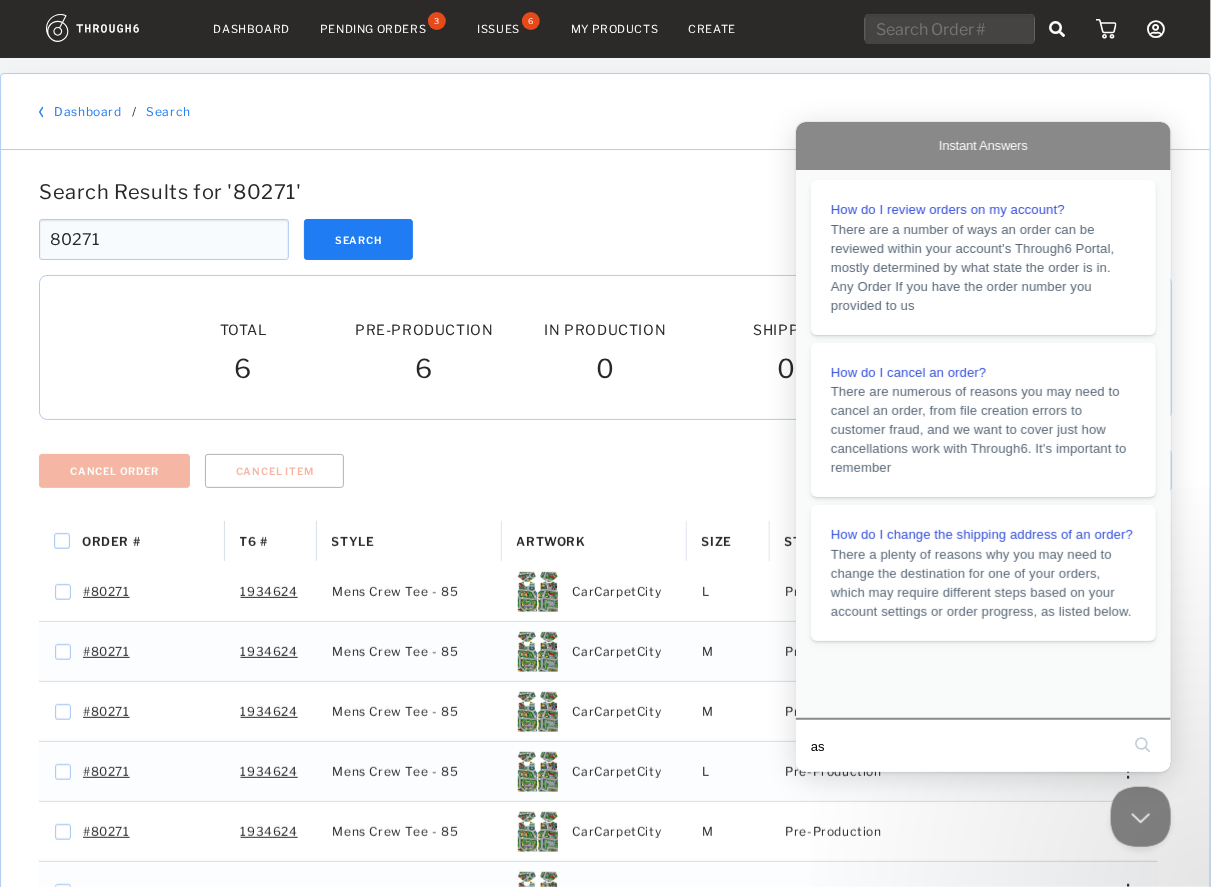 type on "asd" 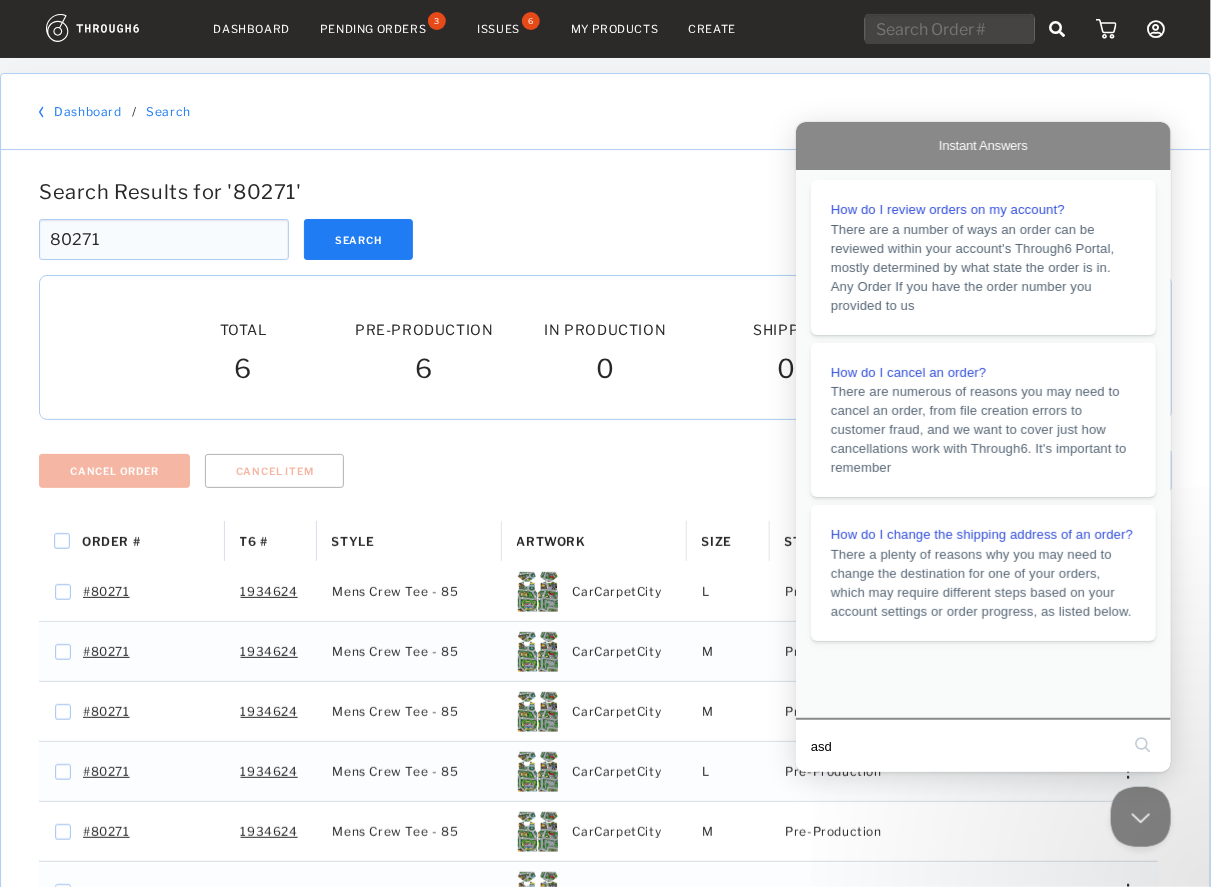 click on "search" at bounding box center [1142, 744] 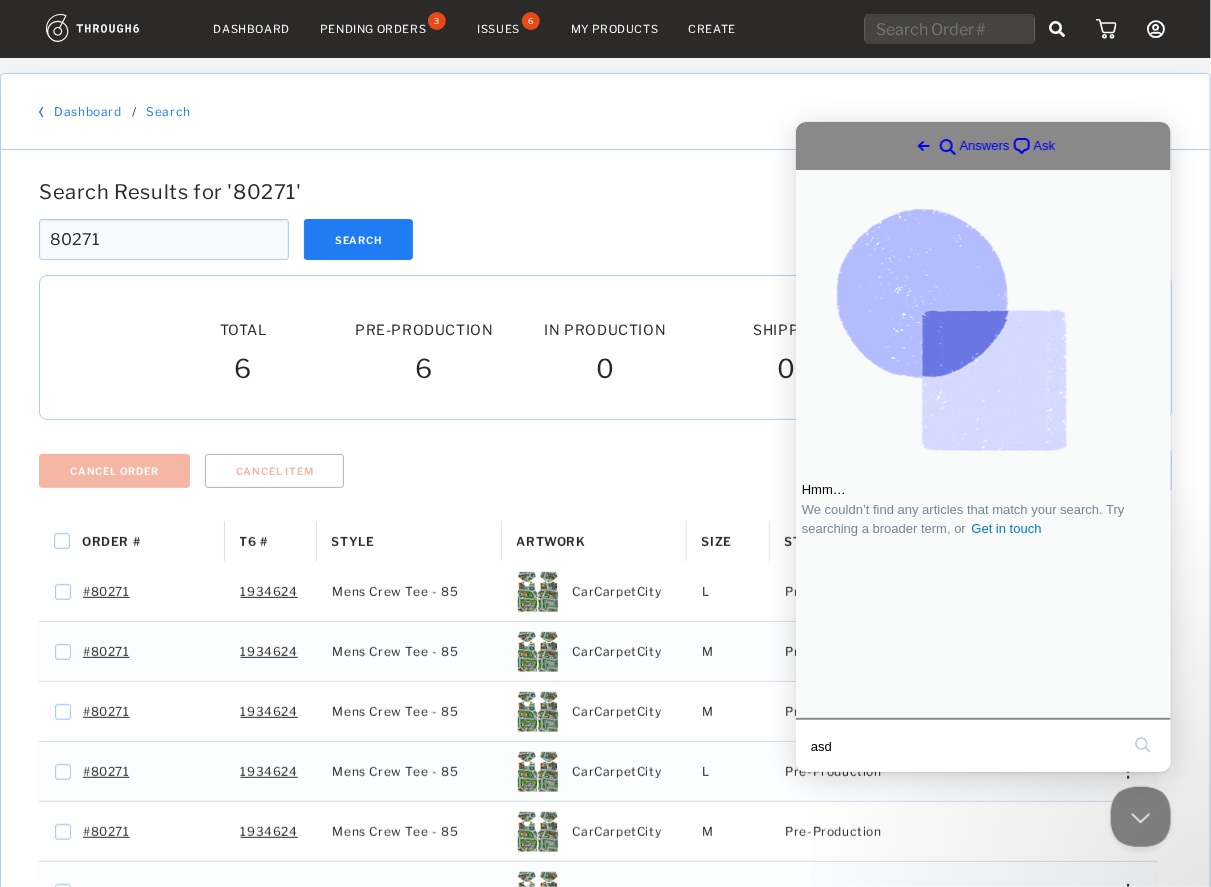 click on "Ask" at bounding box center [1044, 145] 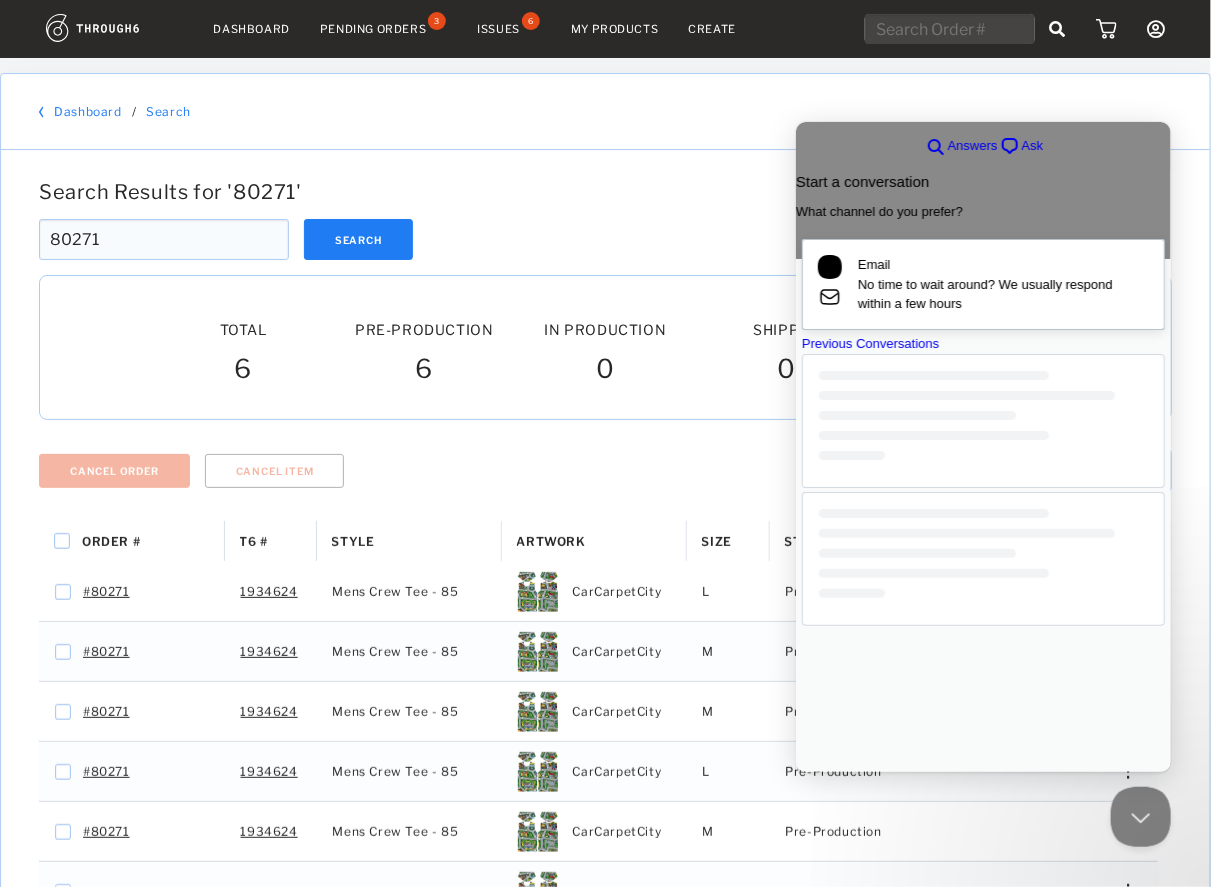 click on "No time to wait around? We usually respond within a few hours" at bounding box center [1002, 293] 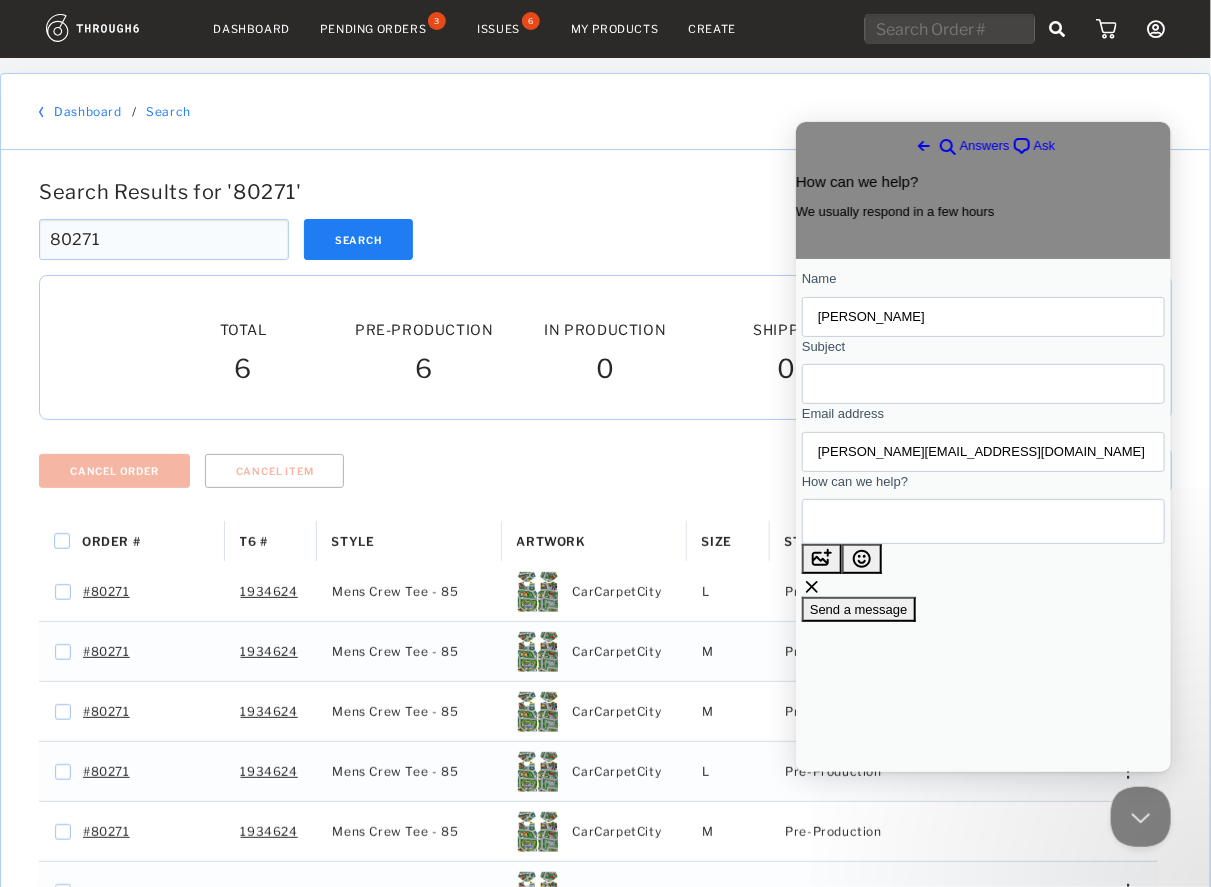 click on "Subject" at bounding box center [982, 383] 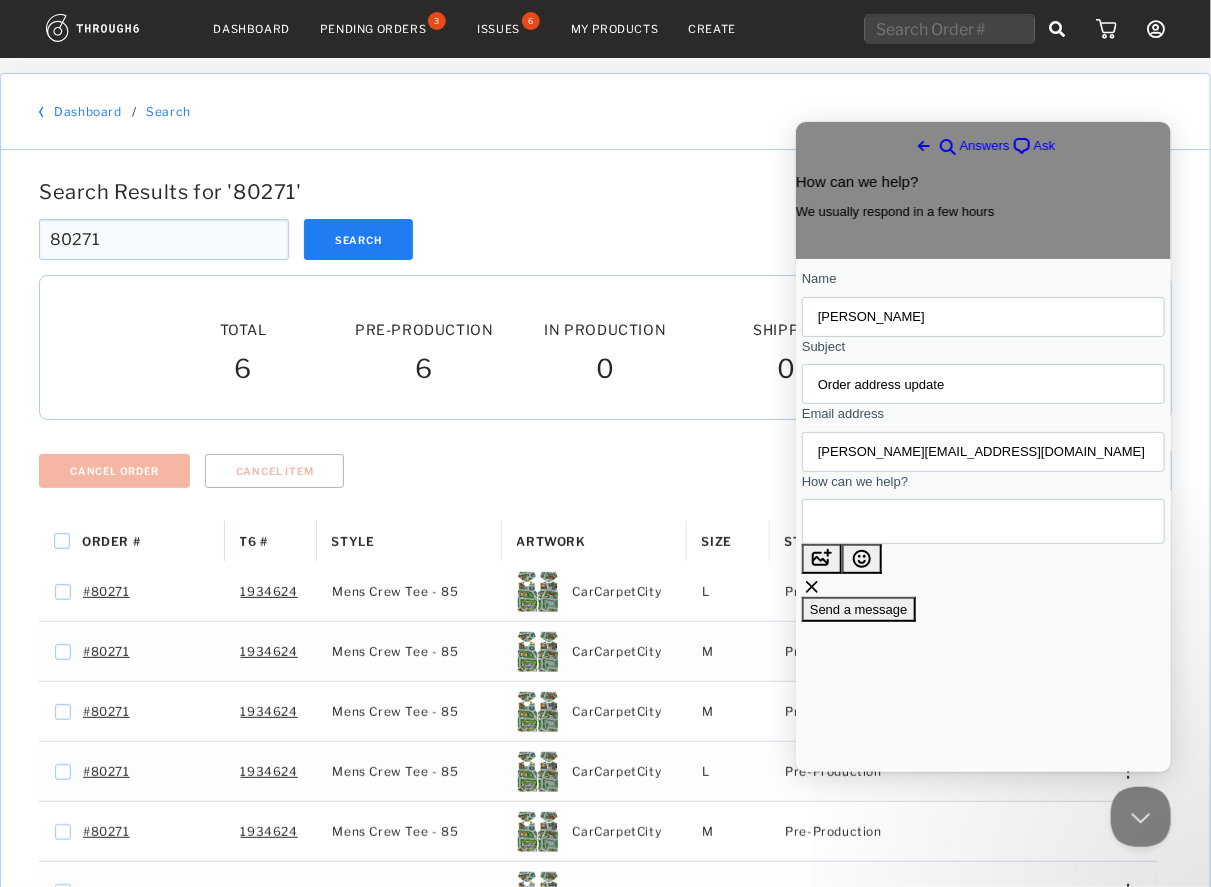 type on "Order address update" 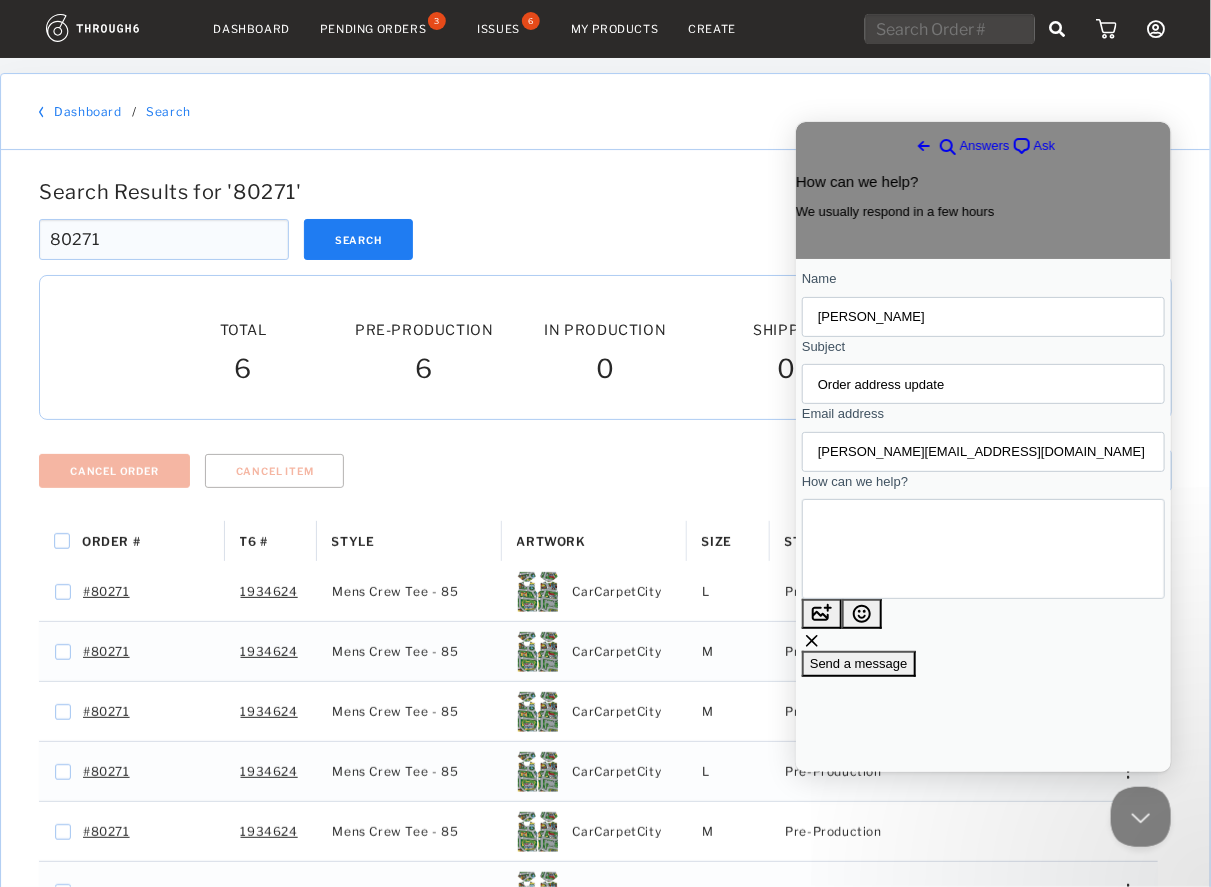 paste on "[STREET_ADDRESS]" 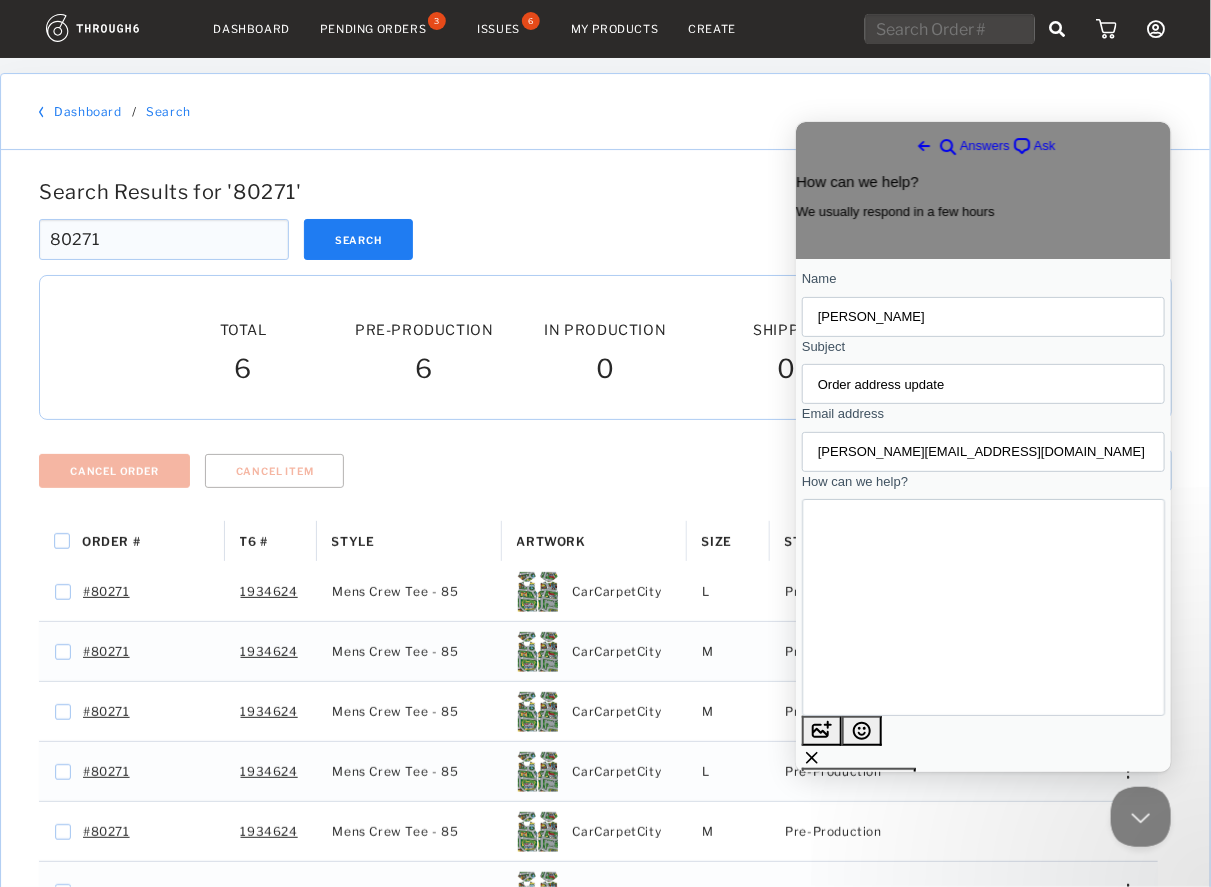 scroll, scrollTop: 30, scrollLeft: 0, axis: vertical 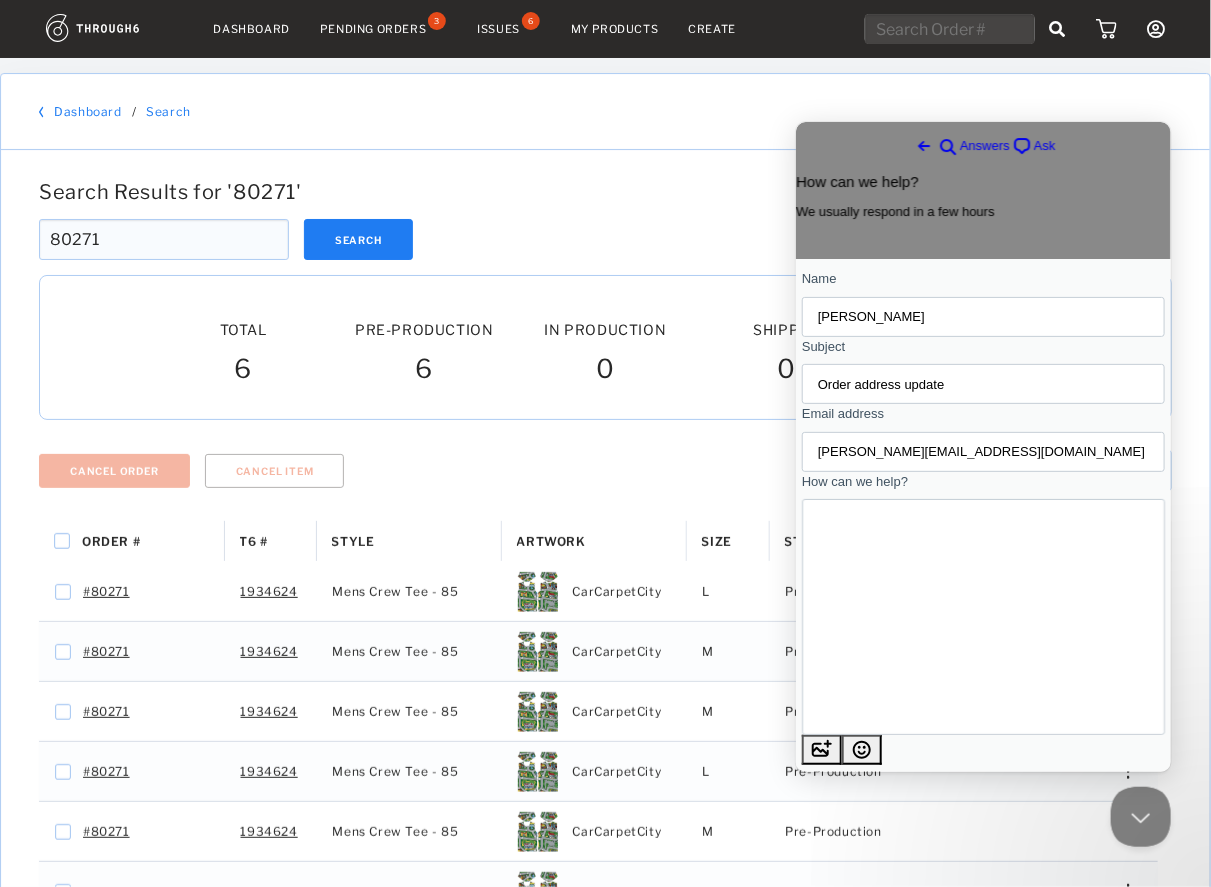 click on "Hey team, please update order #80271 with address:
[STREET_ADDRESS]
I also noticed it's still in preproduction. I had reached out for expedited status since this is a large order for an event. Can you also update" at bounding box center (849, 616) 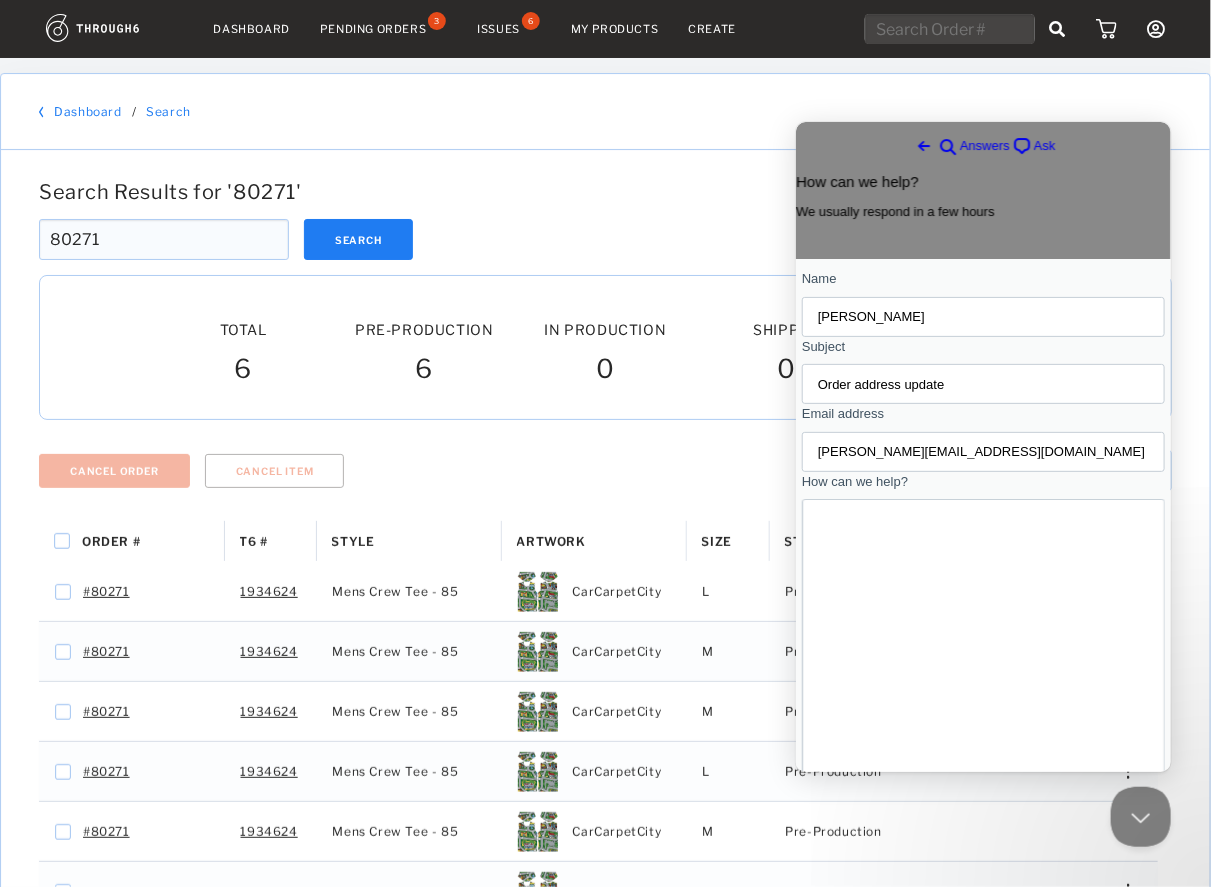 scroll, scrollTop: 190, scrollLeft: 0, axis: vertical 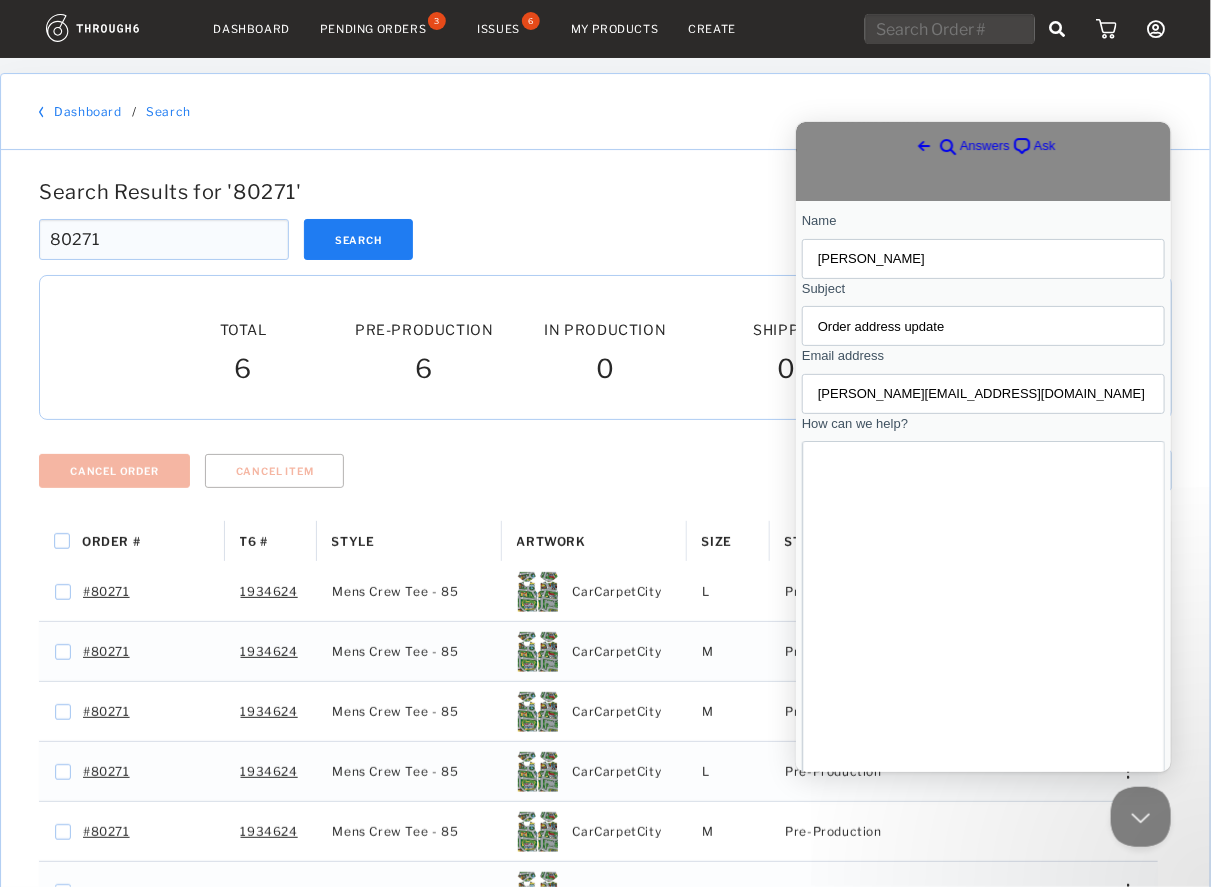 type on "Hey team, please update order #80271 with address:
[STREET_ADDRESS]
I also noticed it's still in preproduction. I had reached out for expedited status since this is a large order for an event.
Can you also update this to the expensive priority international shipping and try to ping production to expedite it? This would be a major hit for us and the customer to be late.
If this is impossible or not likely to ship within a week or two (it hasn't even started printed [DATE]!), let me know. I'll need to cancel for the customer." 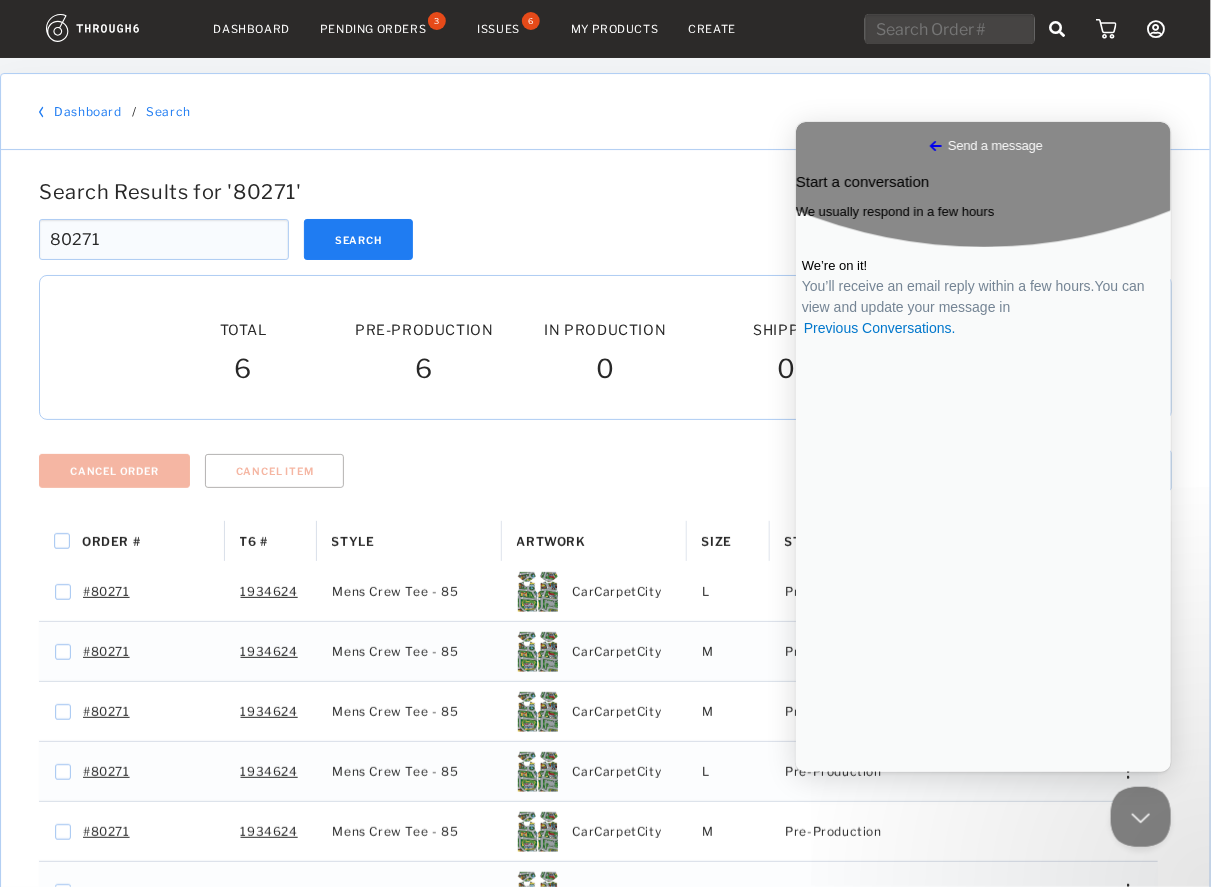 scroll, scrollTop: 0, scrollLeft: 0, axis: both 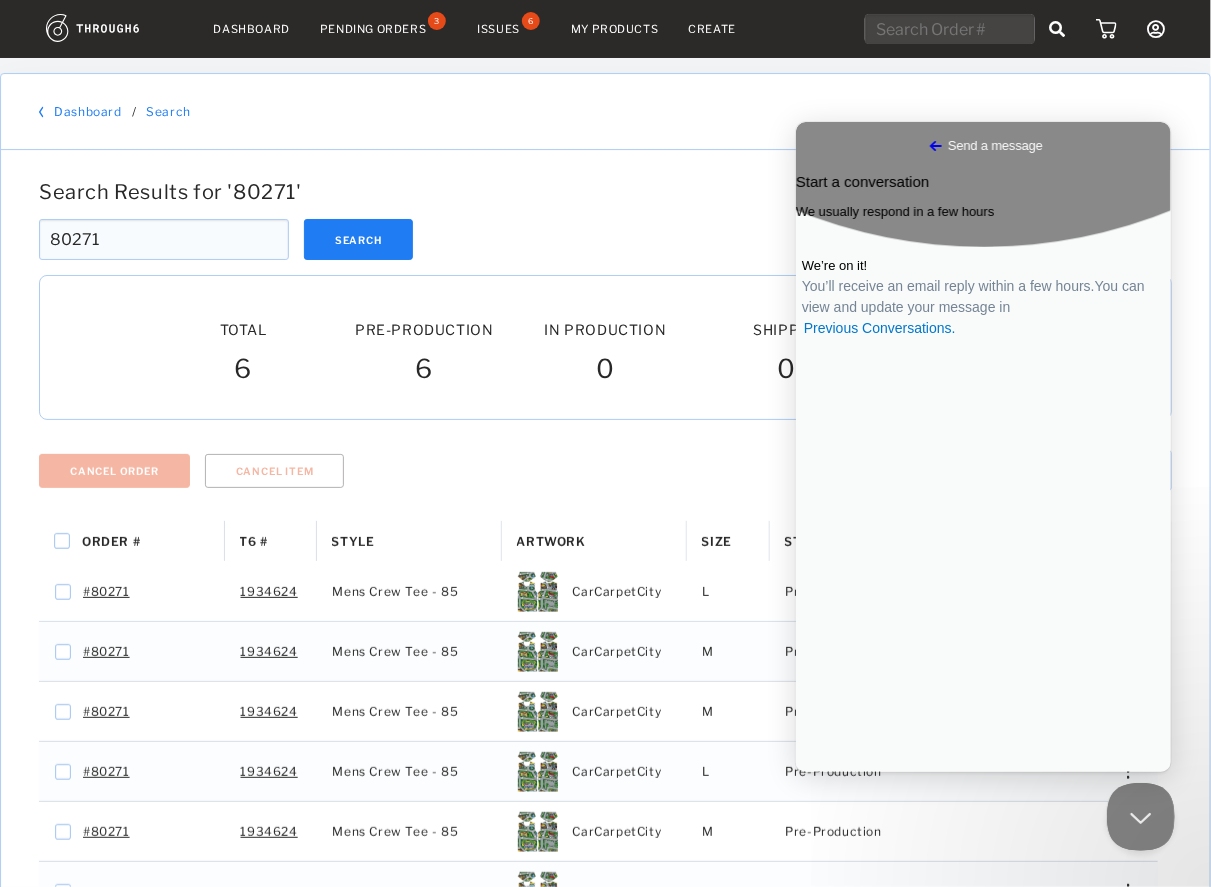 click at bounding box center [1136, 812] 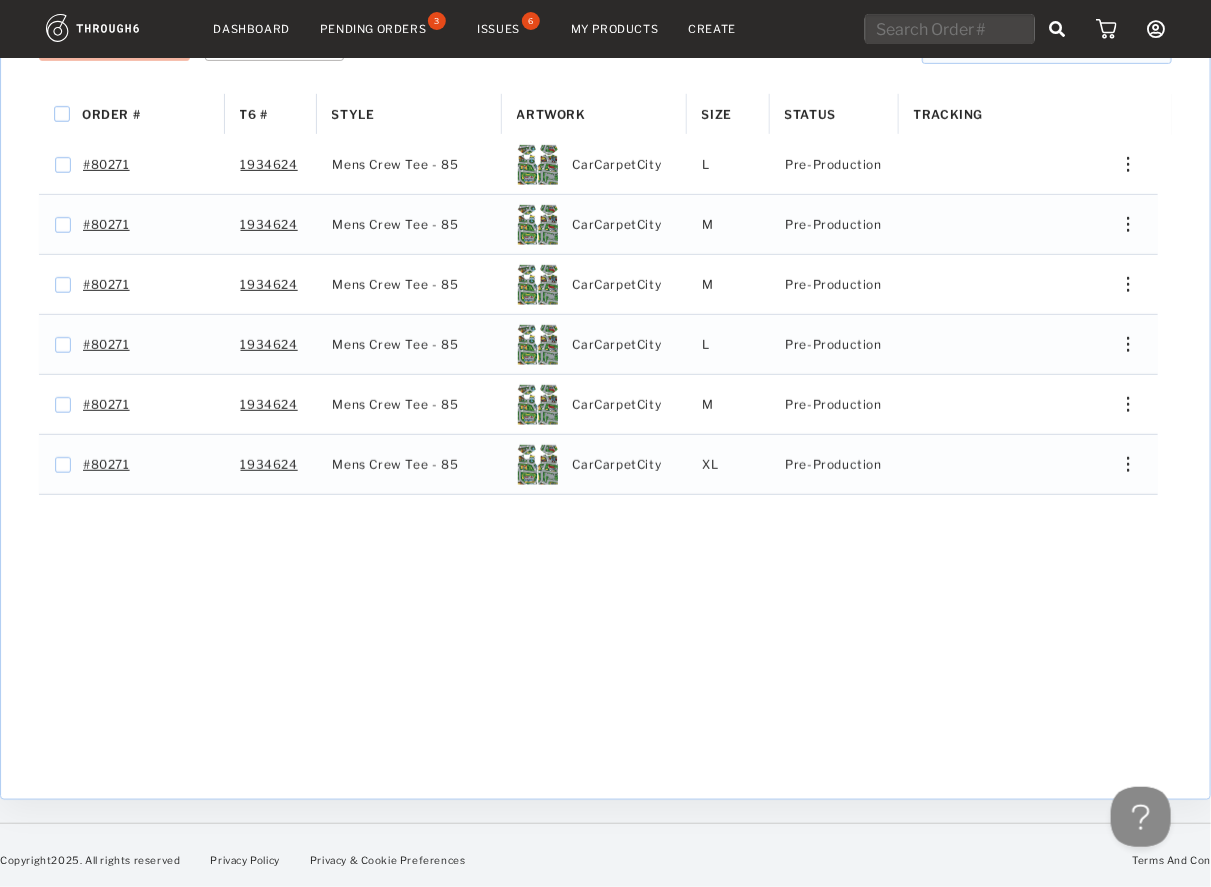 scroll, scrollTop: 227, scrollLeft: 0, axis: vertical 